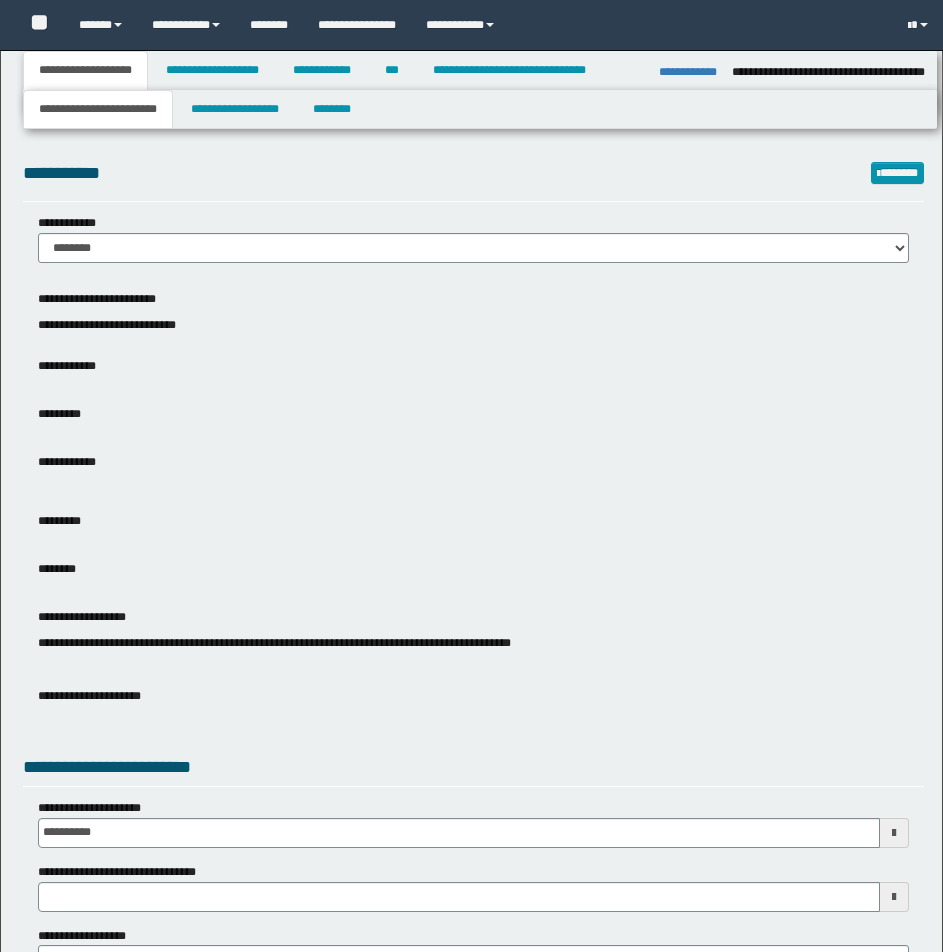 select on "**" 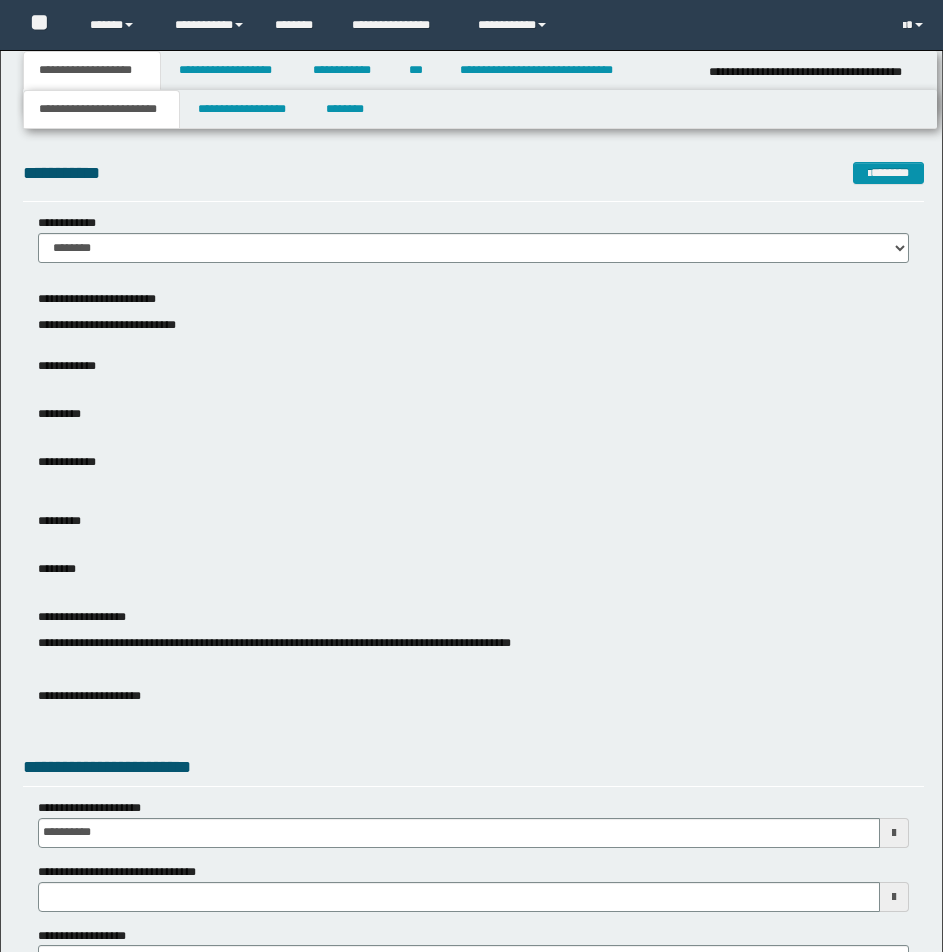 scroll, scrollTop: 0, scrollLeft: 0, axis: both 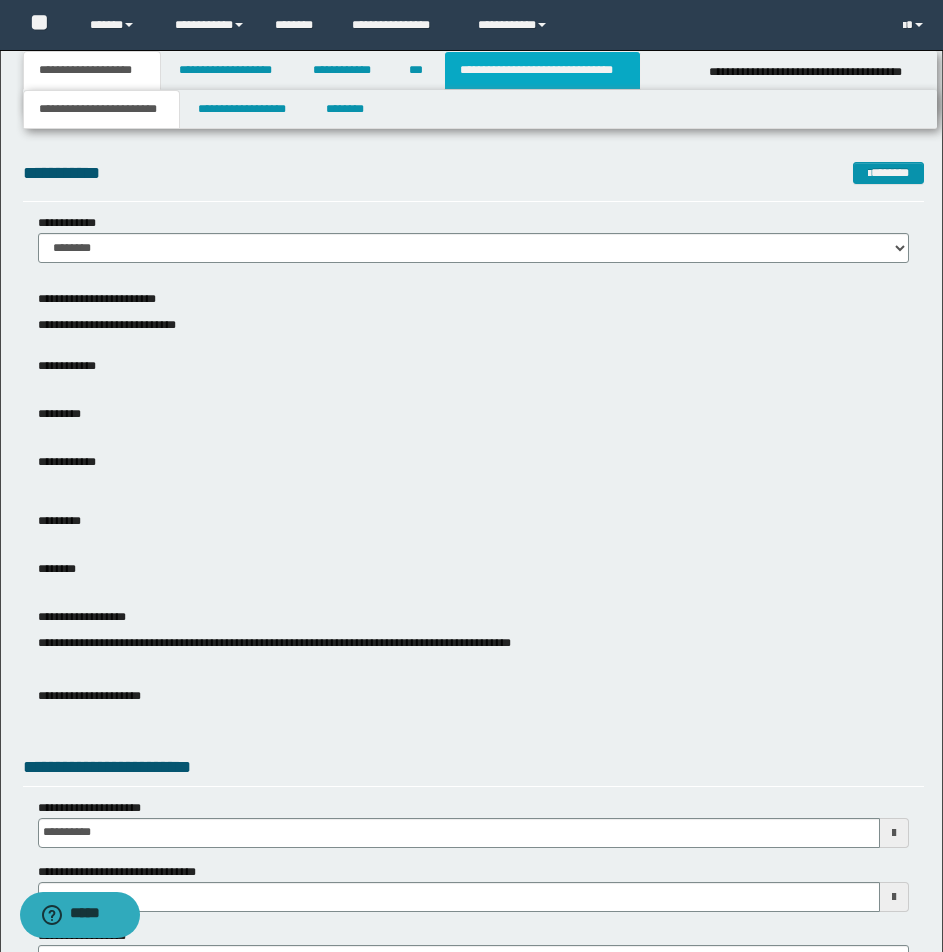 click on "**********" at bounding box center (542, 70) 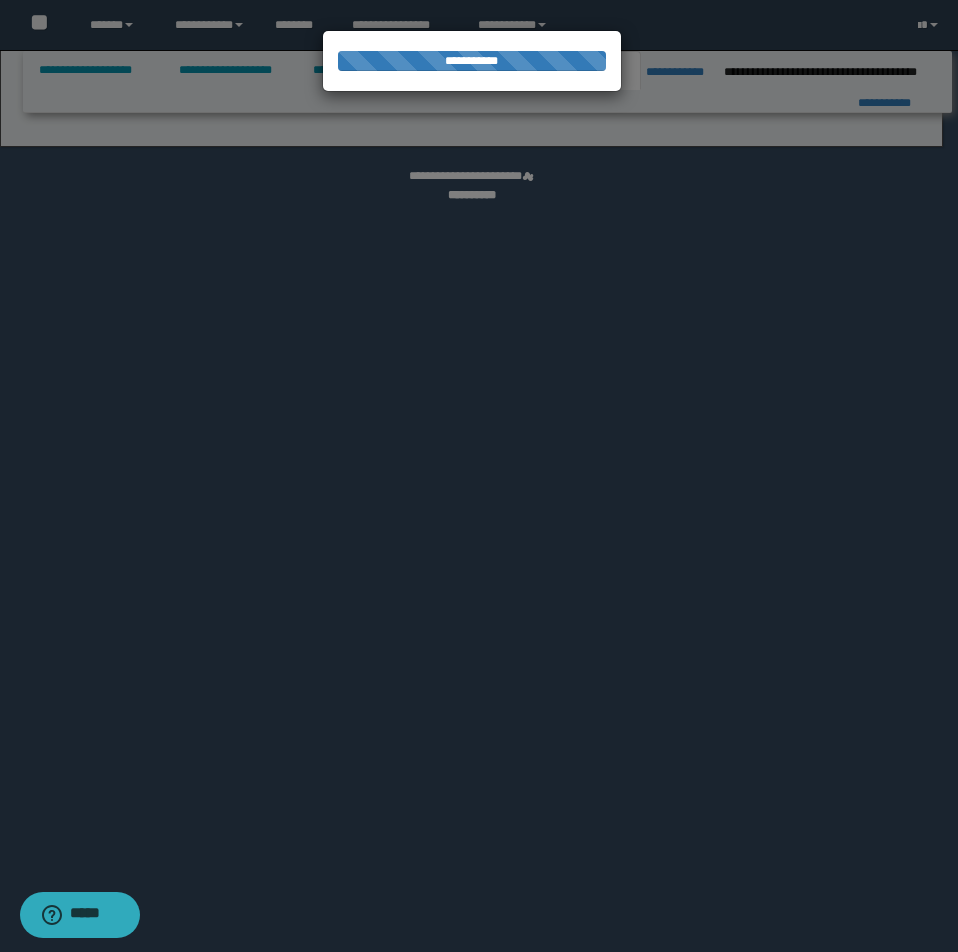 select on "*" 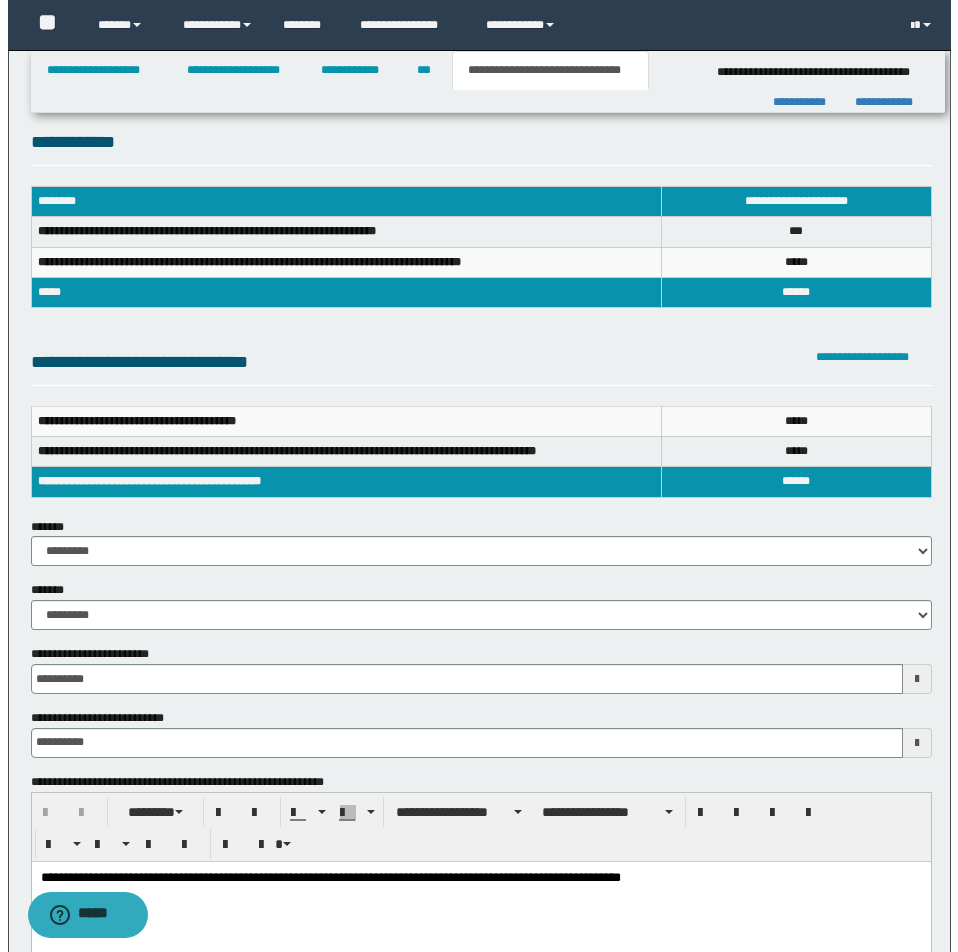 scroll, scrollTop: 0, scrollLeft: 0, axis: both 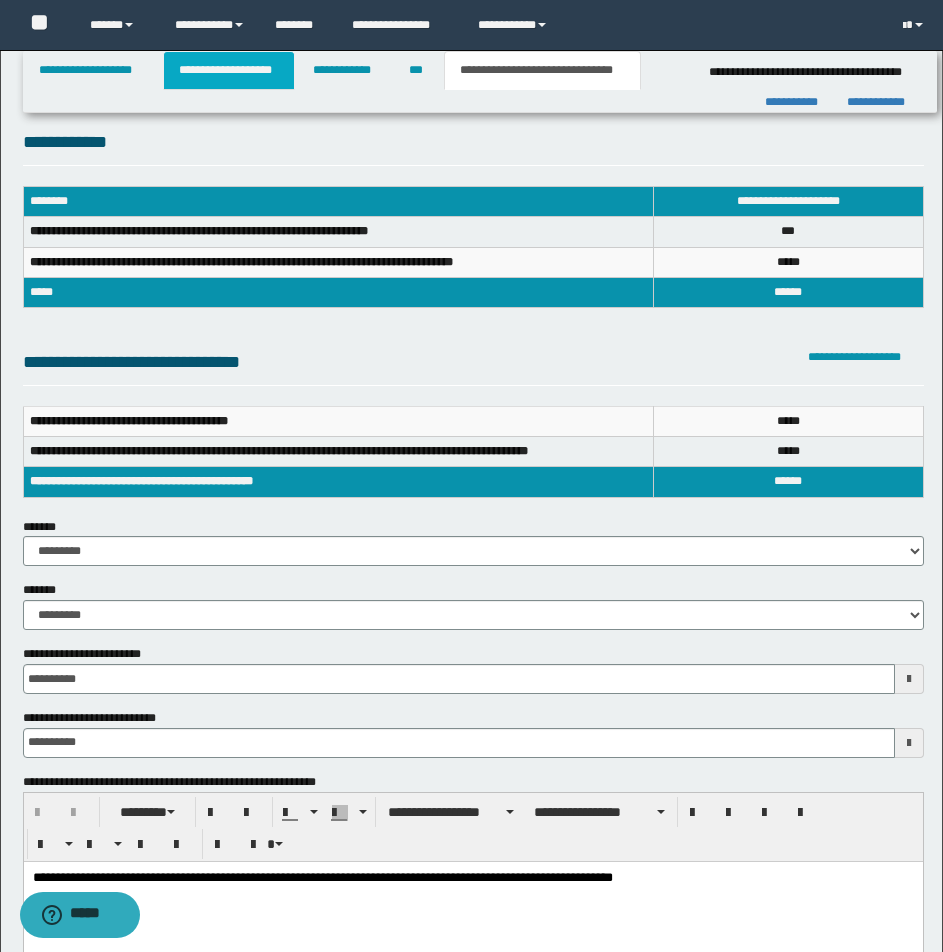 click on "**********" at bounding box center [229, 70] 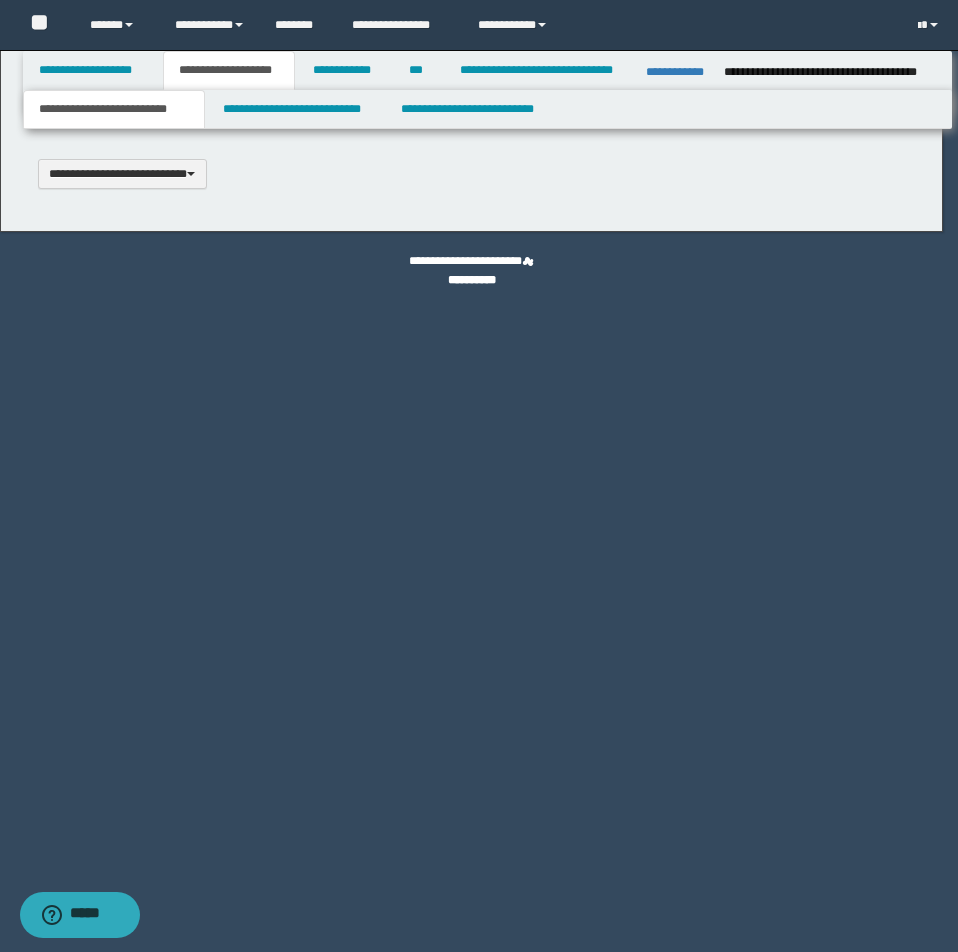 scroll, scrollTop: 0, scrollLeft: 0, axis: both 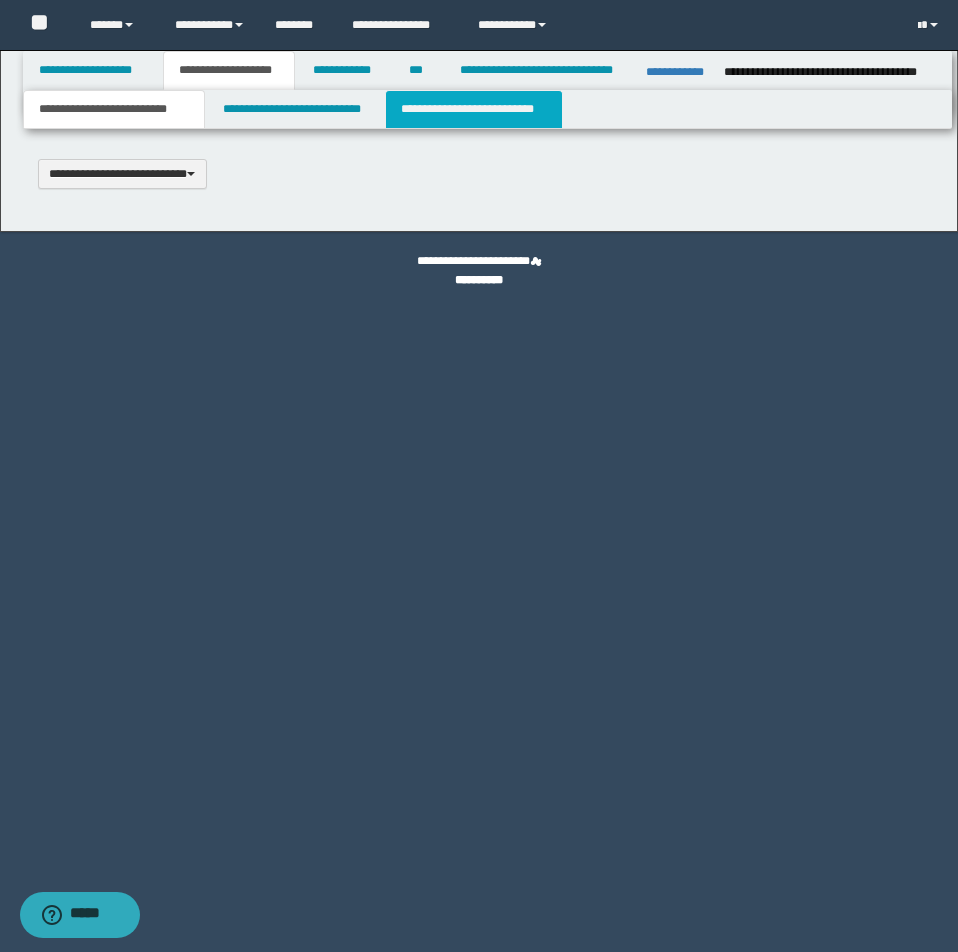 click on "**********" at bounding box center (474, 109) 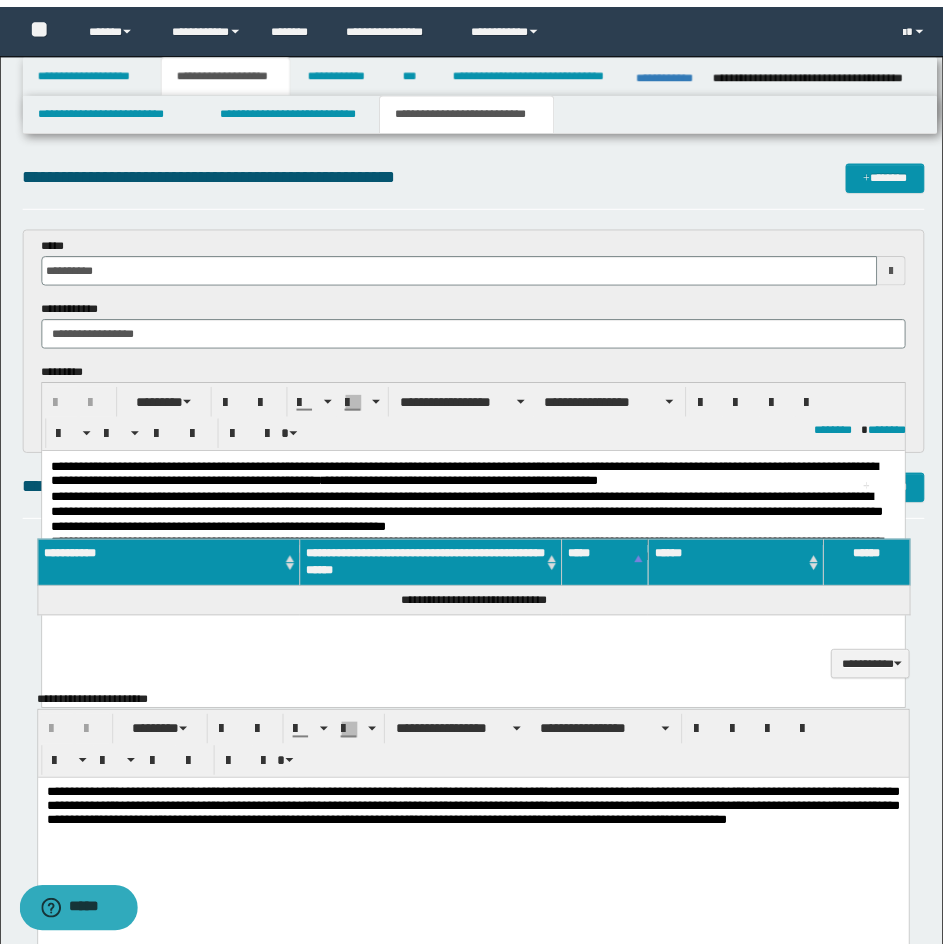 scroll, scrollTop: 0, scrollLeft: 0, axis: both 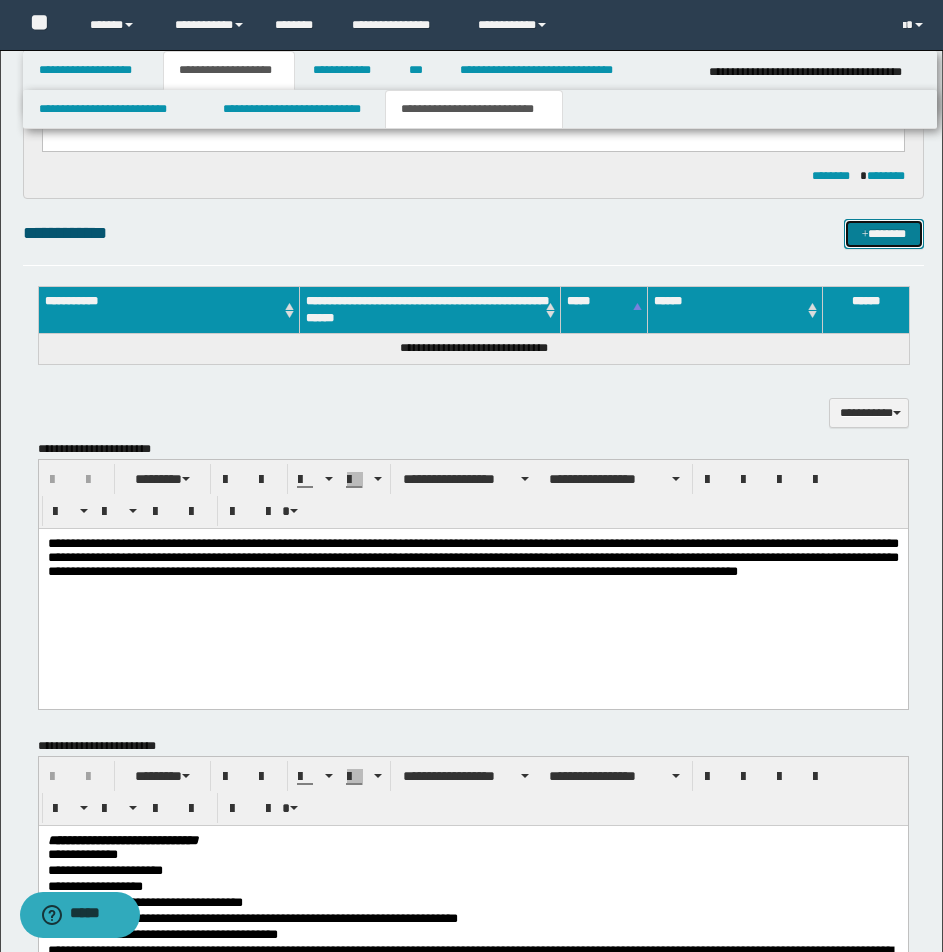 click on "*******" at bounding box center (884, 234) 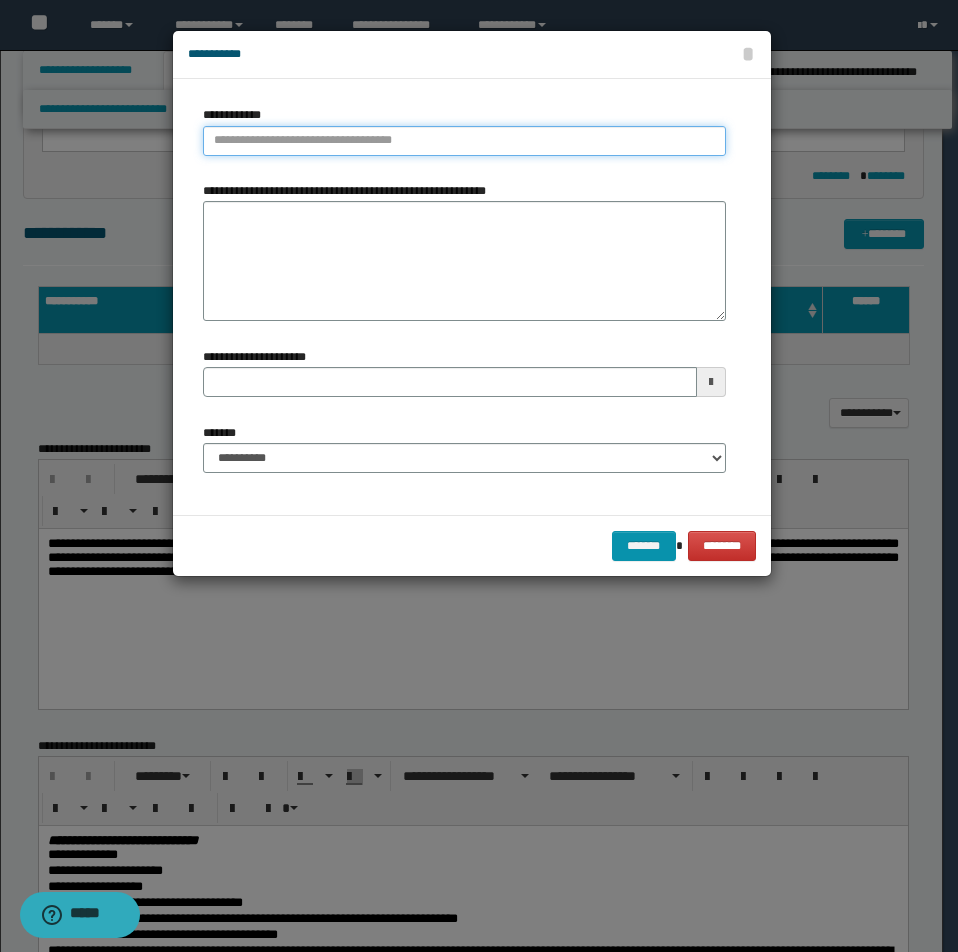 click on "**********" at bounding box center (464, 141) 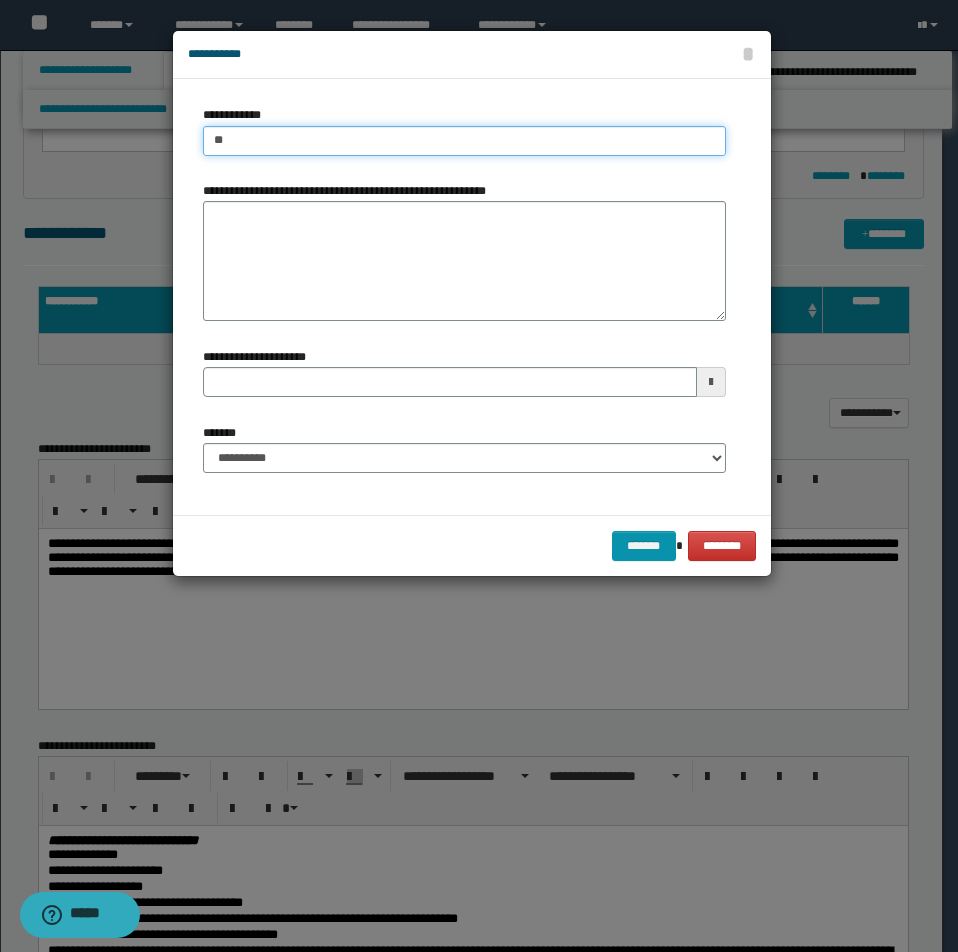 type on "***" 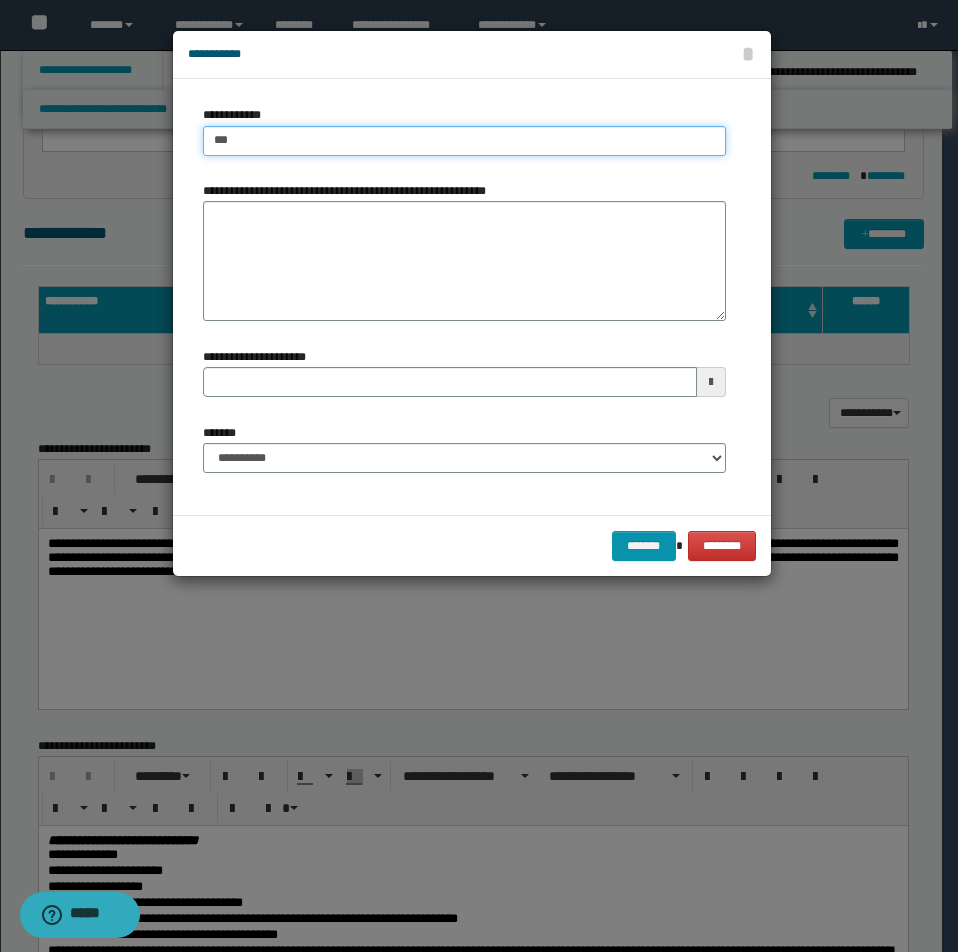 type on "***" 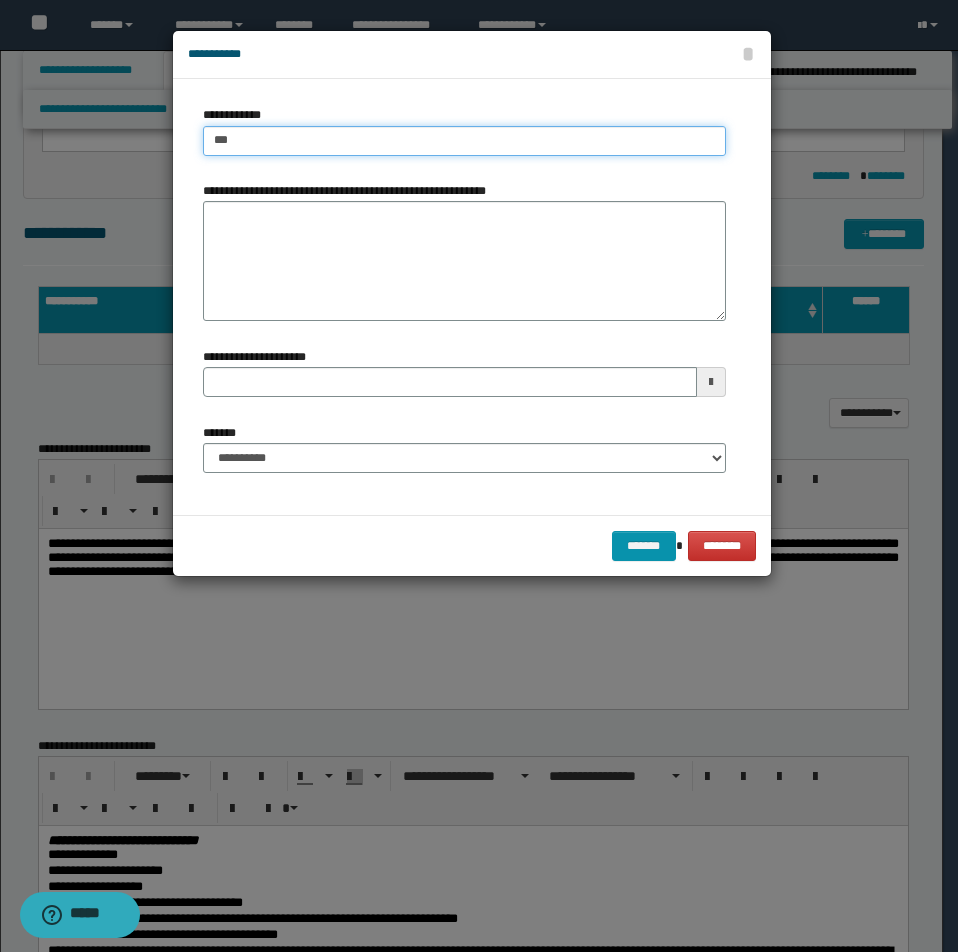 type 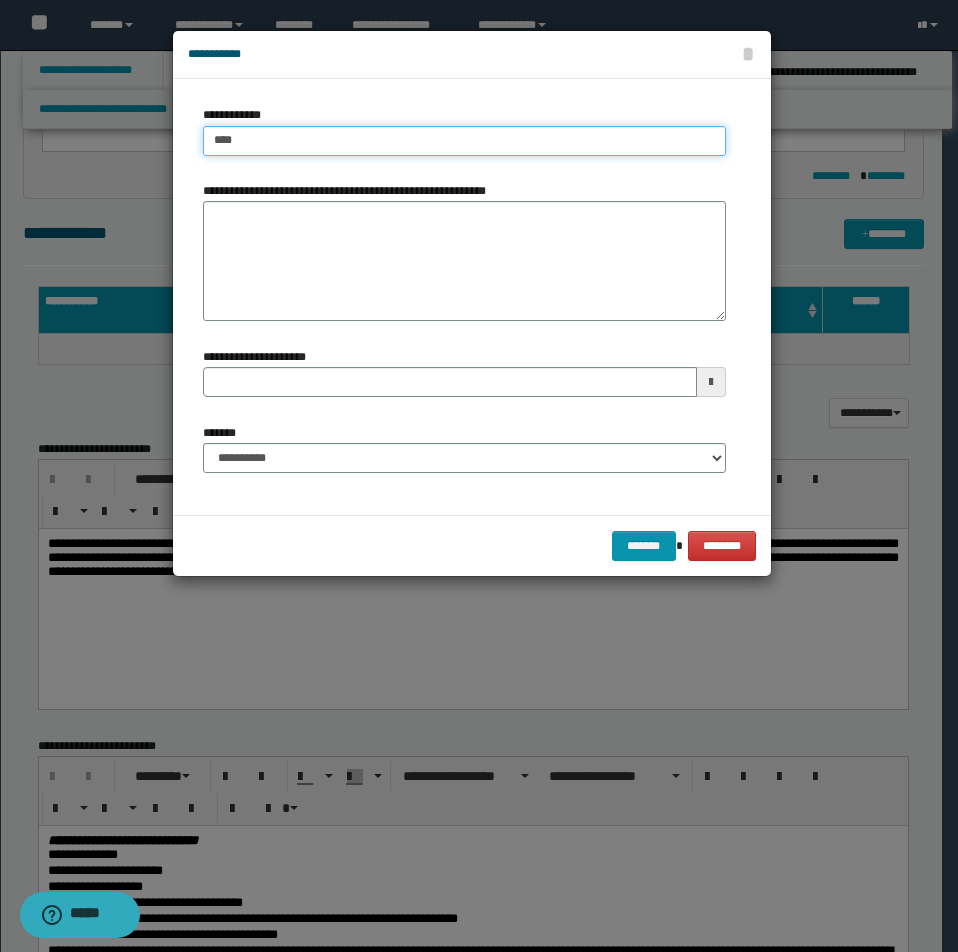 type on "****" 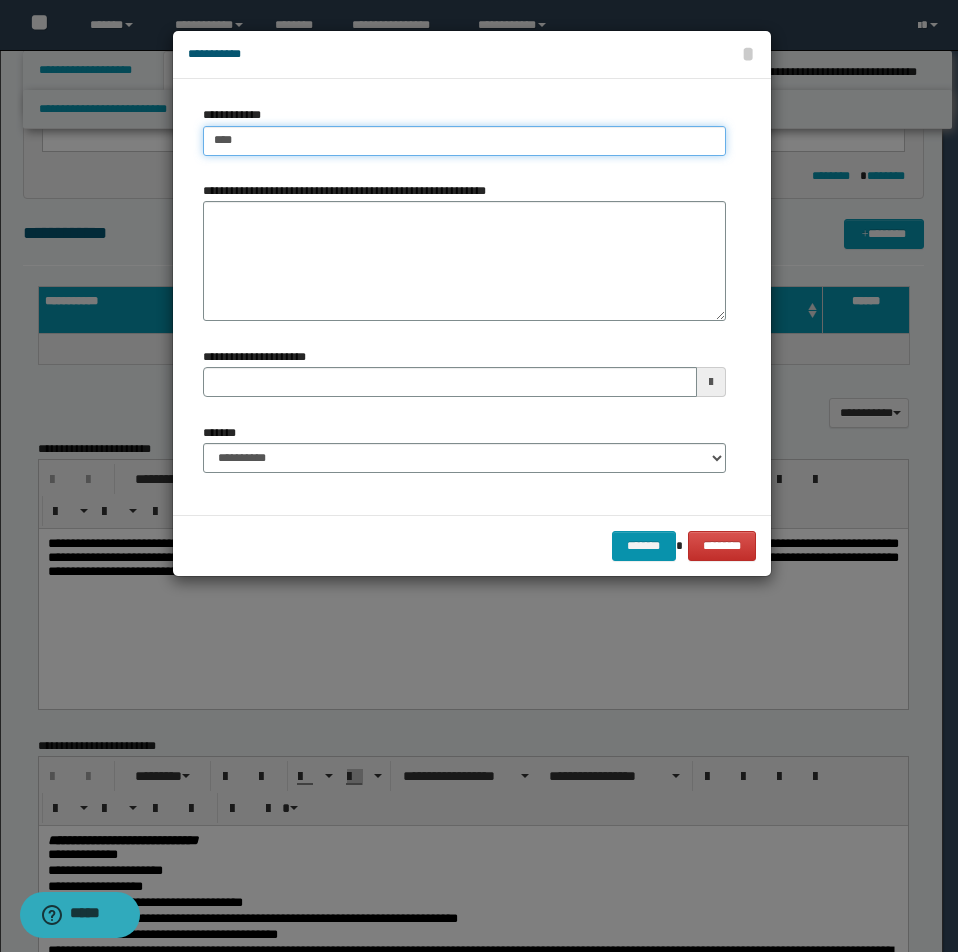type 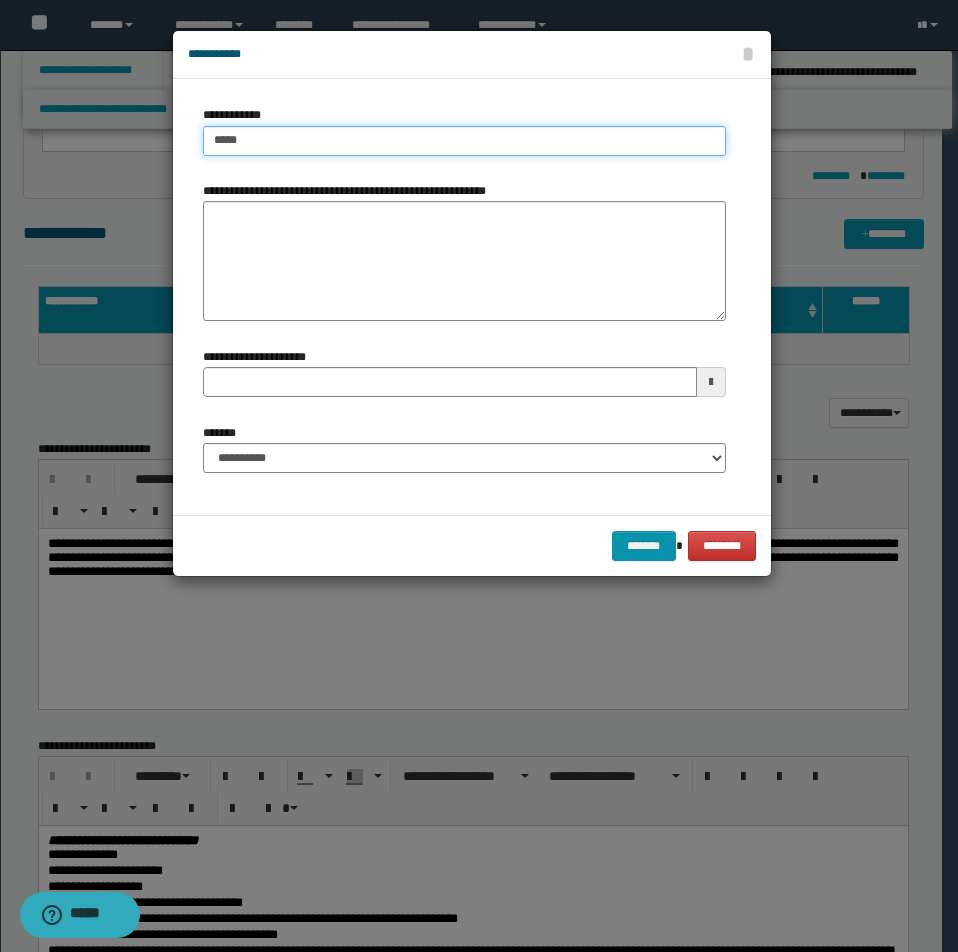type on "*****" 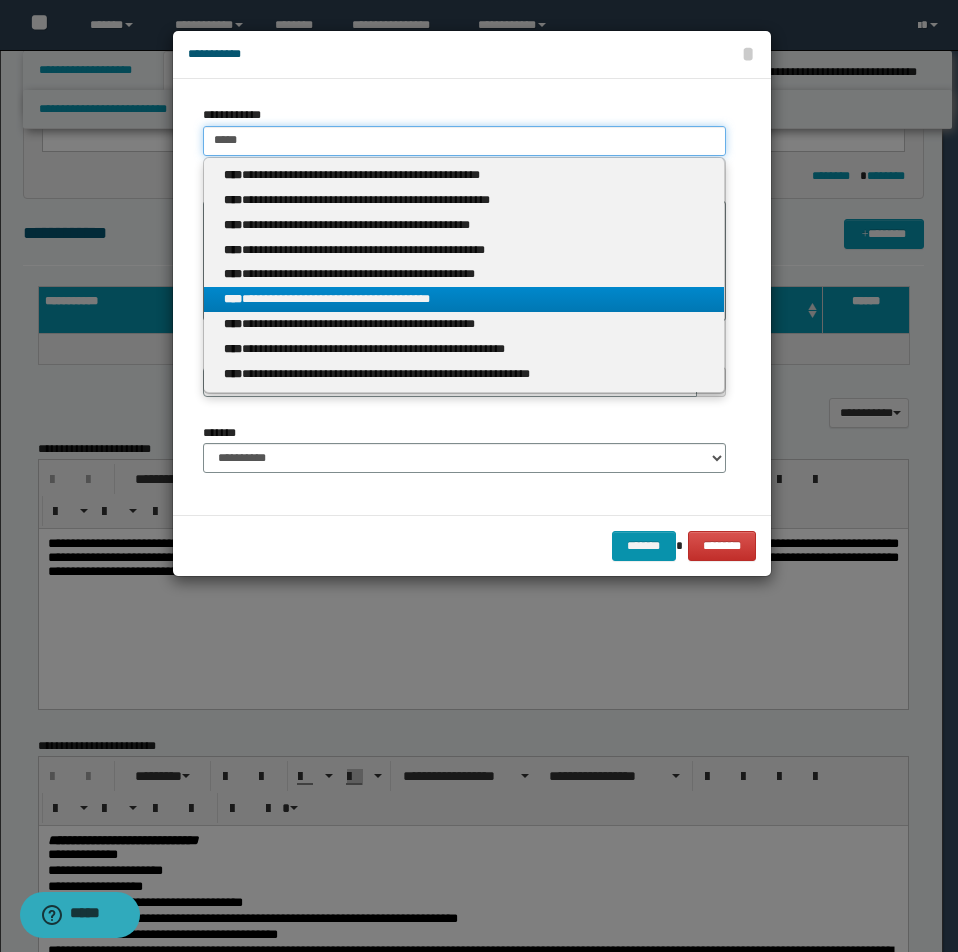 type on "*****" 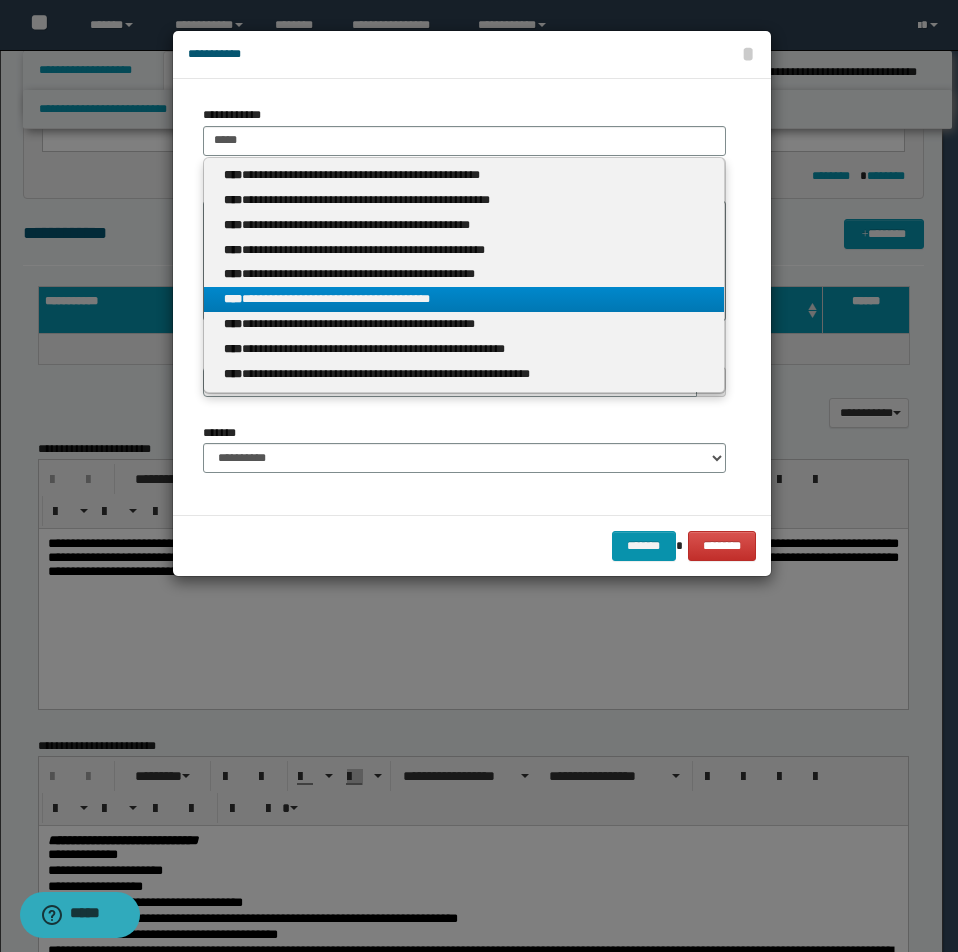 click on "**********" at bounding box center [464, 299] 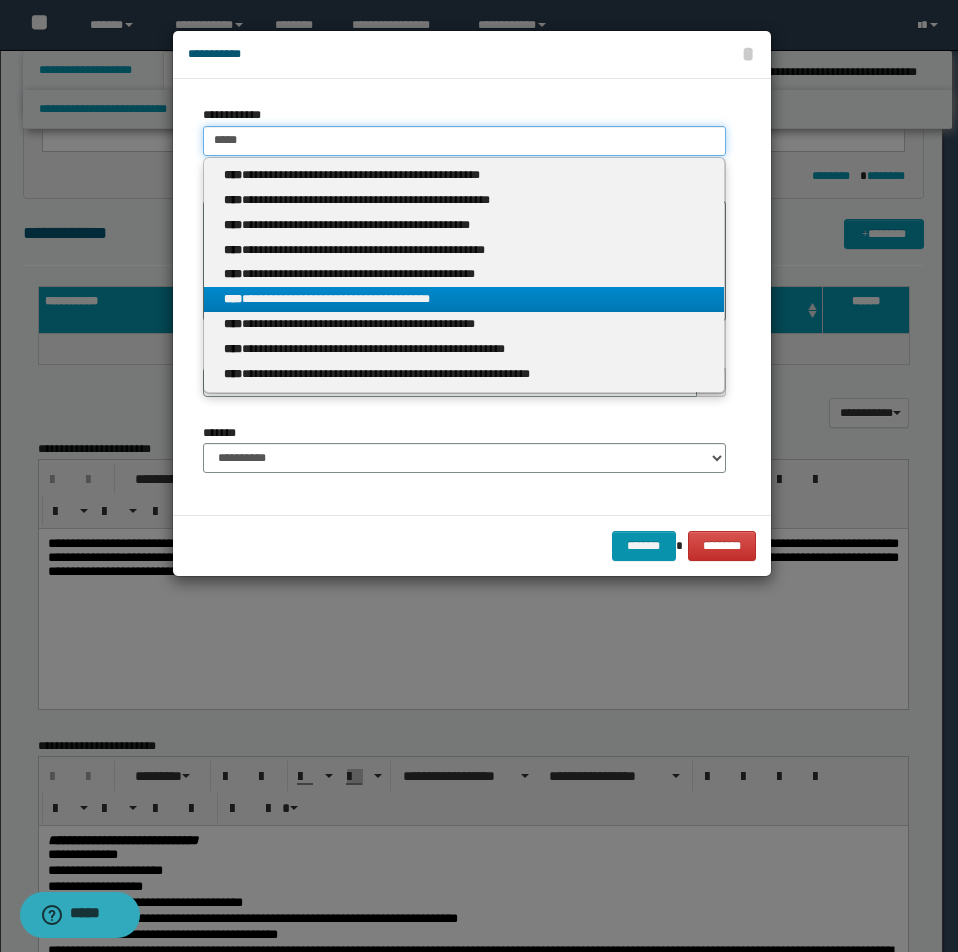 type 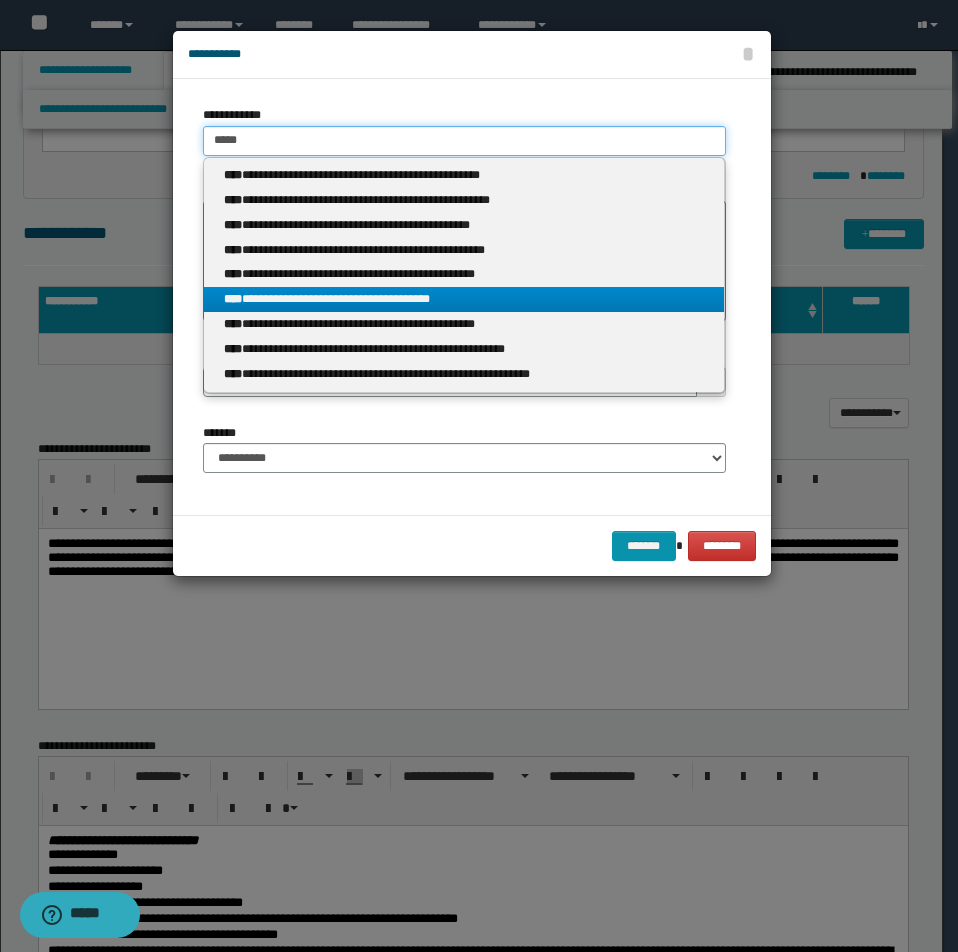 type on "**********" 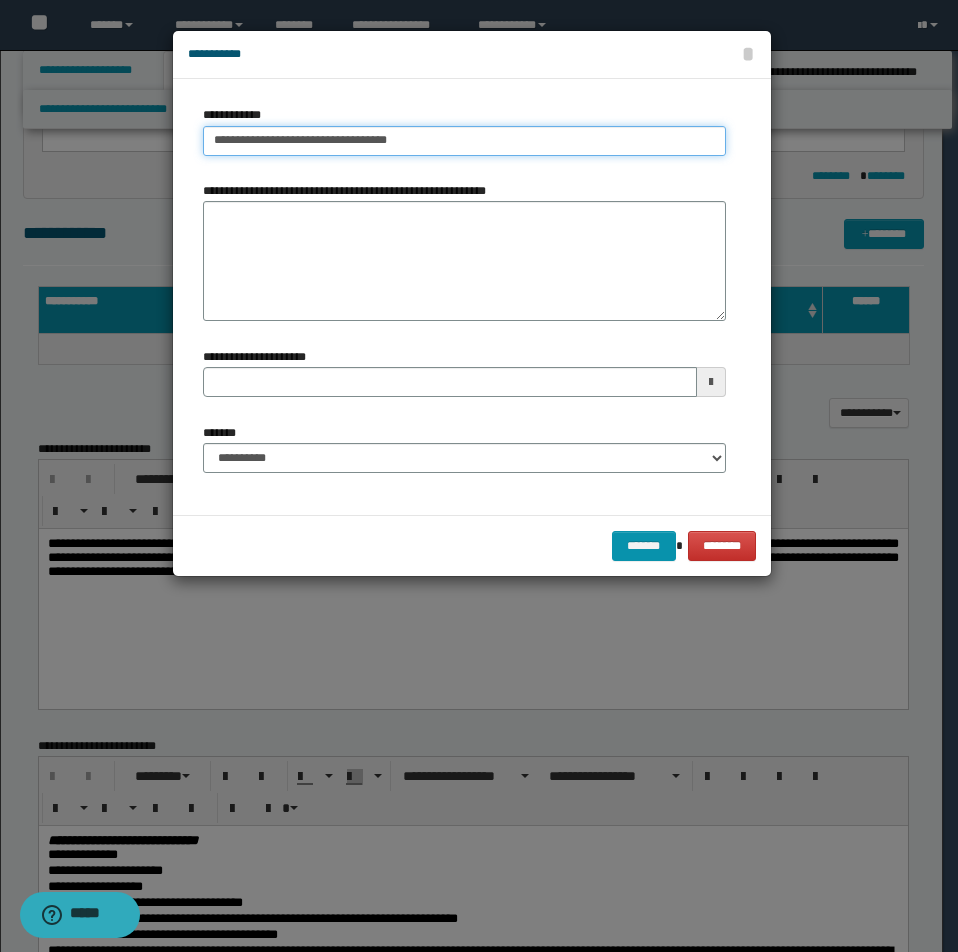 drag, startPoint x: 210, startPoint y: 142, endPoint x: 487, endPoint y: 154, distance: 277.2598 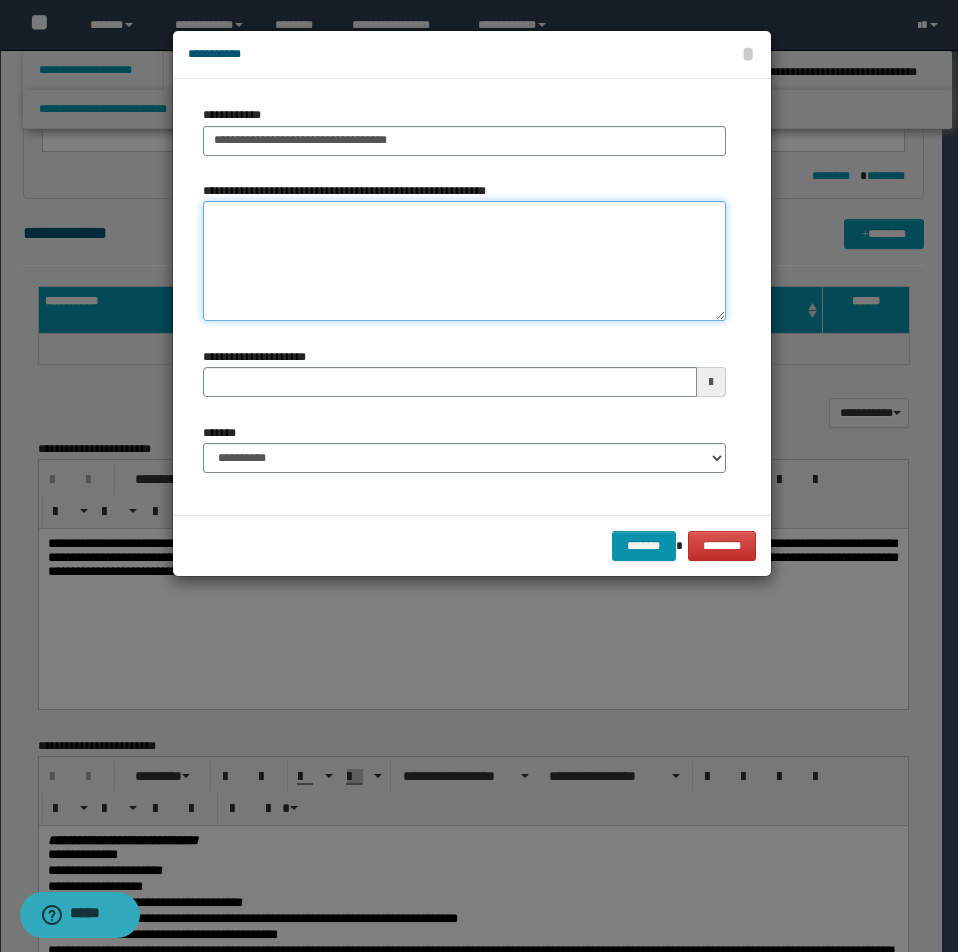 click on "**********" at bounding box center (464, 261) 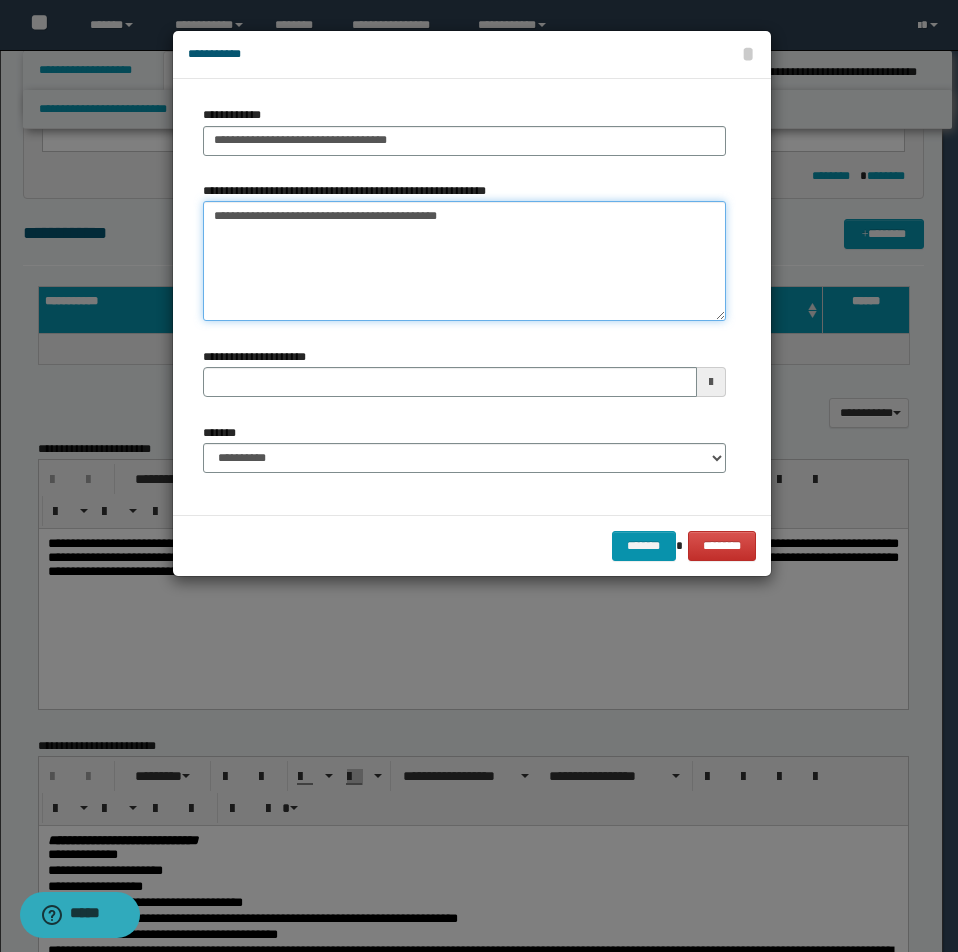 type on "**********" 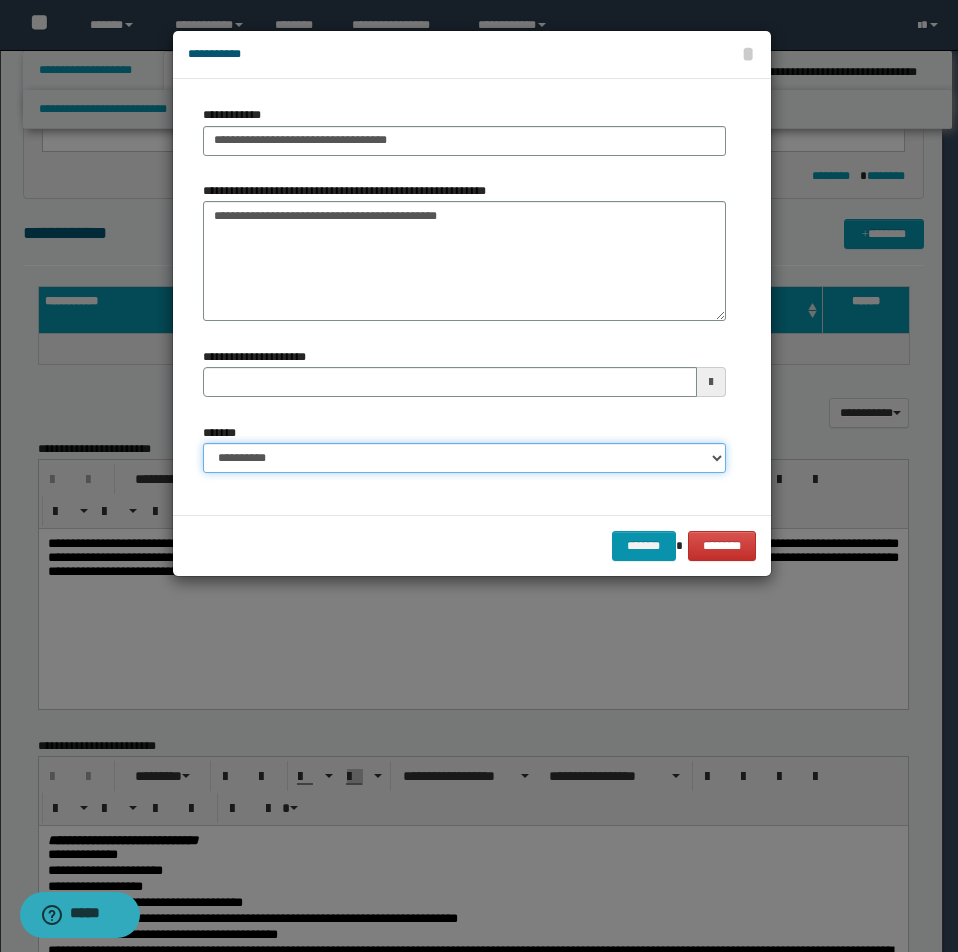 click on "**********" at bounding box center (464, 458) 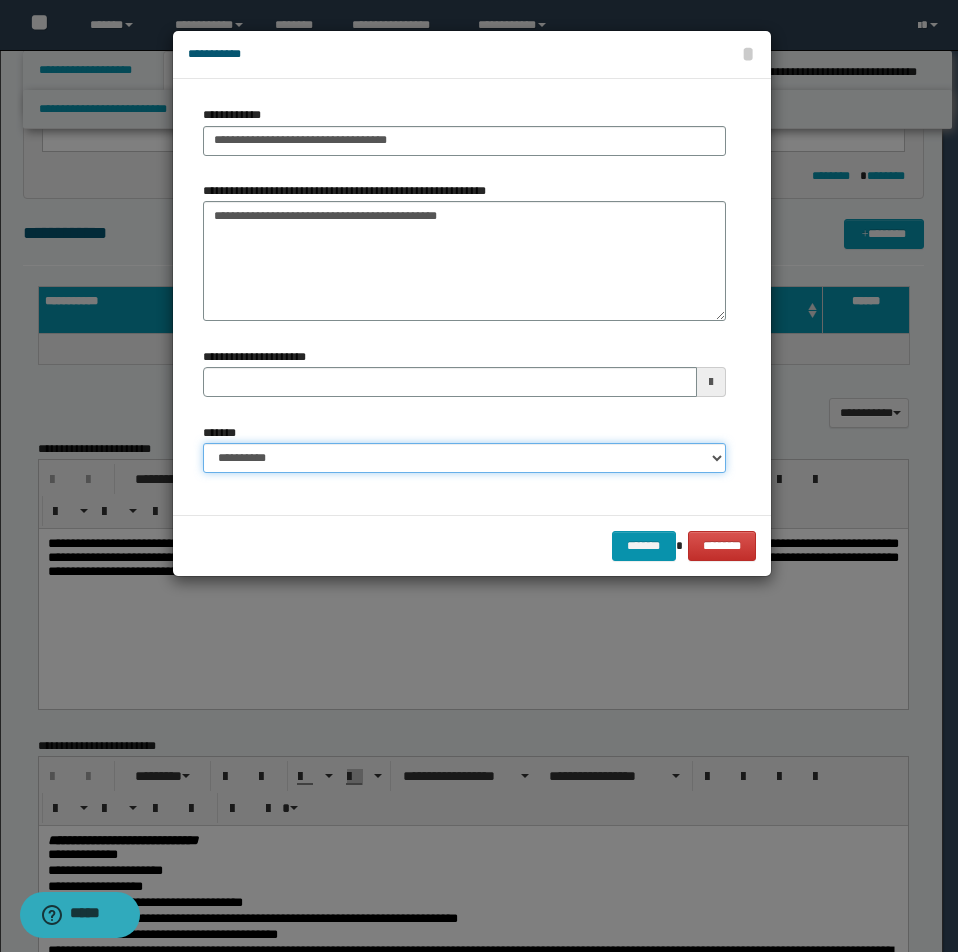 select on "*" 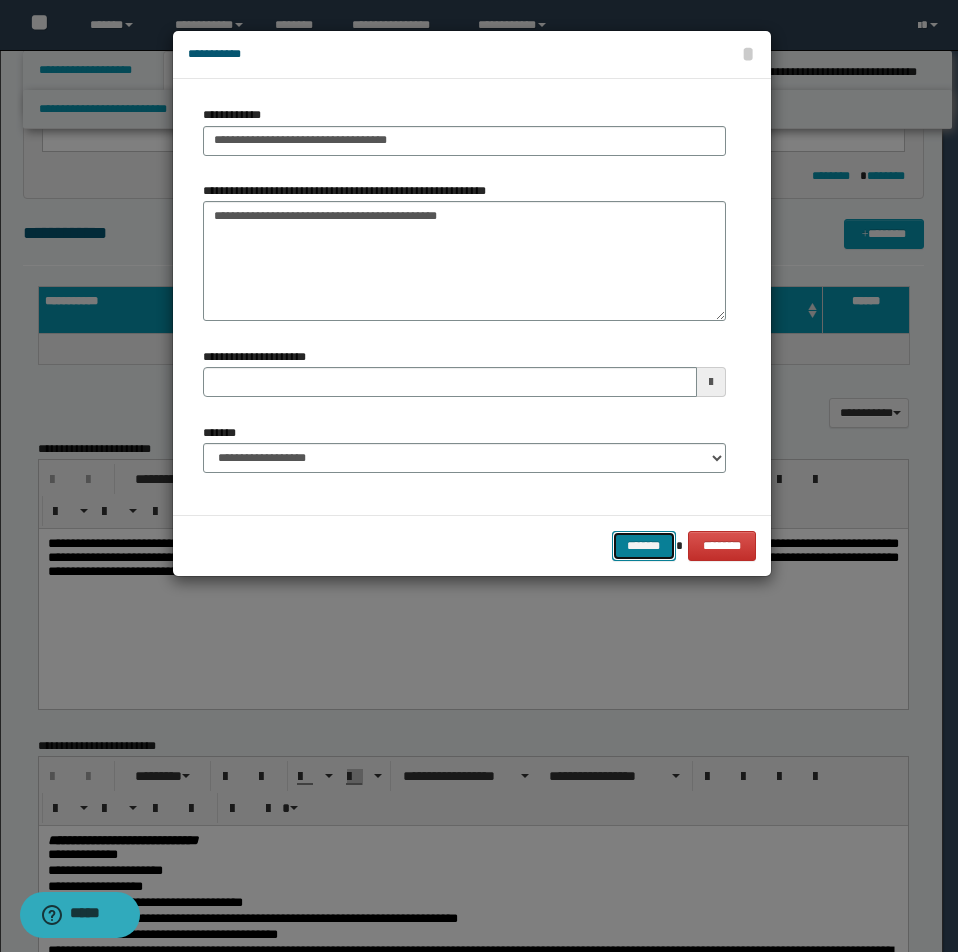click on "*******" at bounding box center (644, 546) 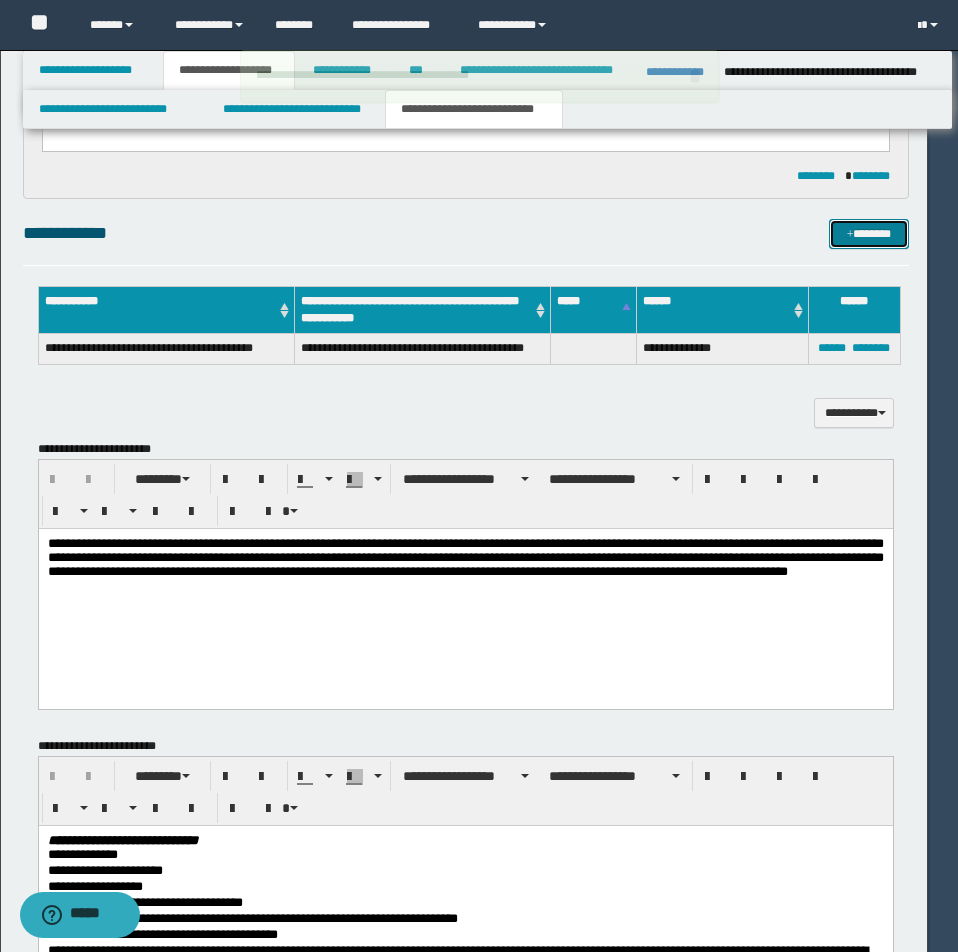 type 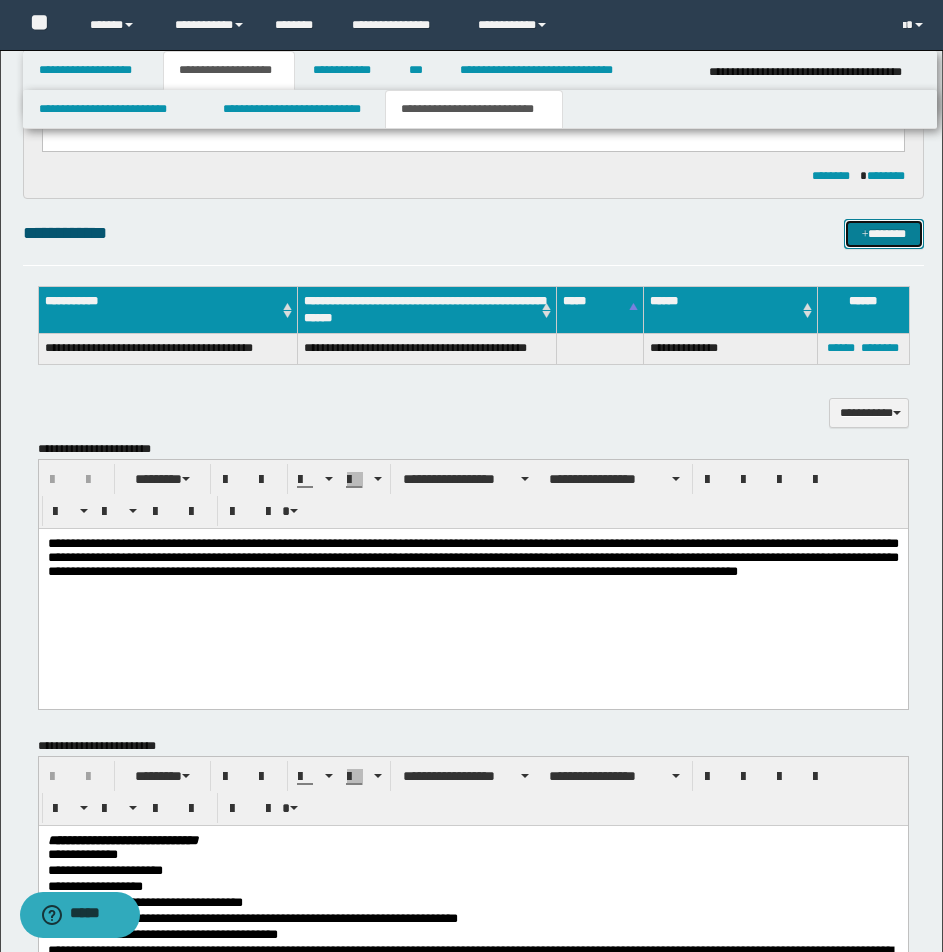 click on "*******" at bounding box center (884, 234) 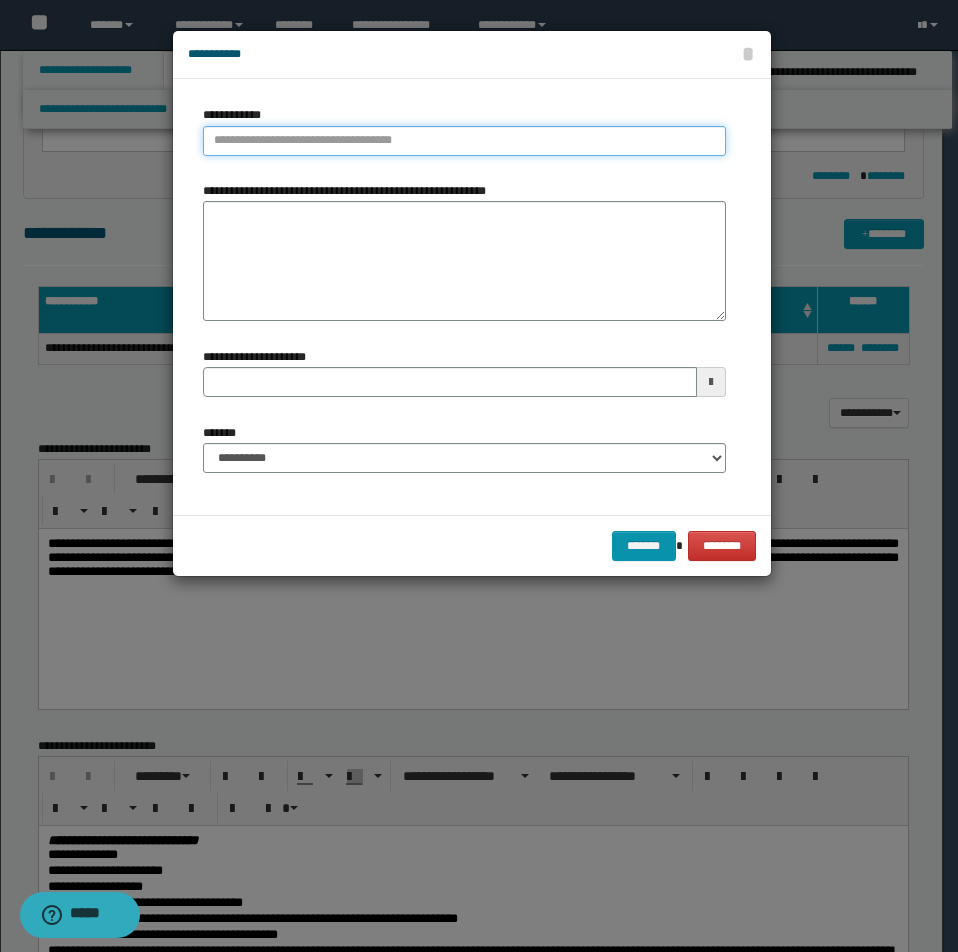 type on "**********" 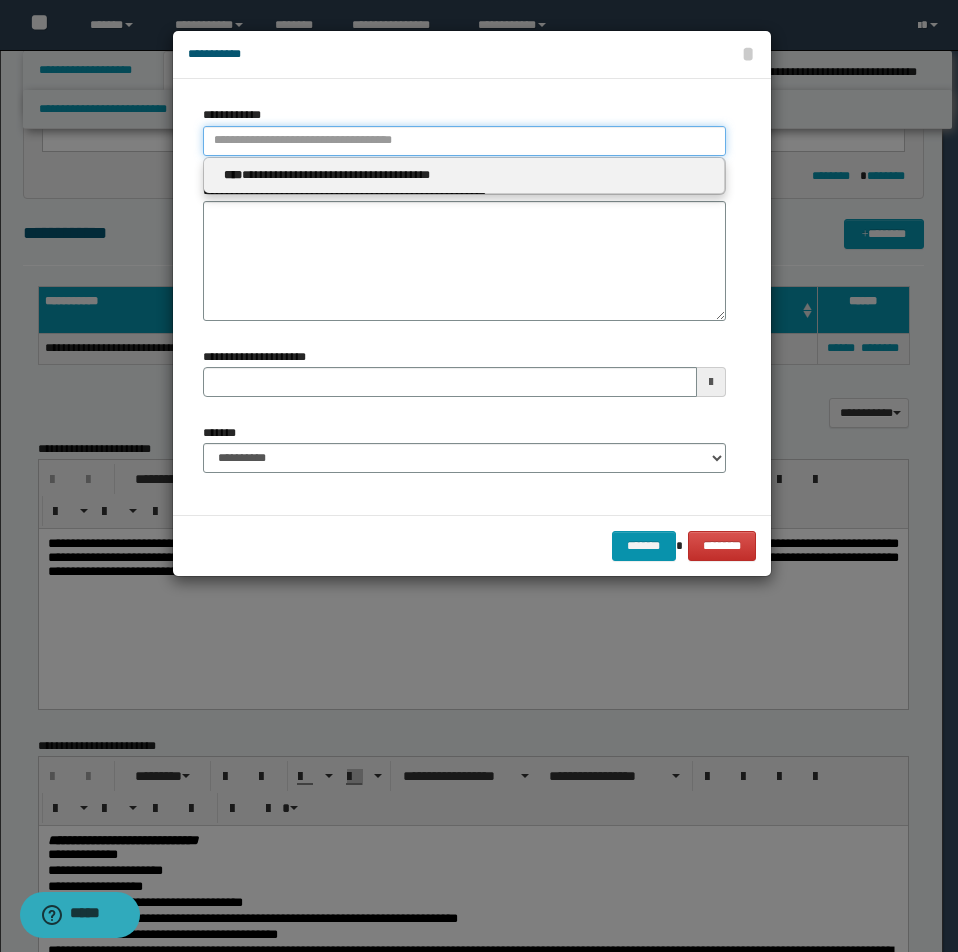 click on "**********" at bounding box center (464, 141) 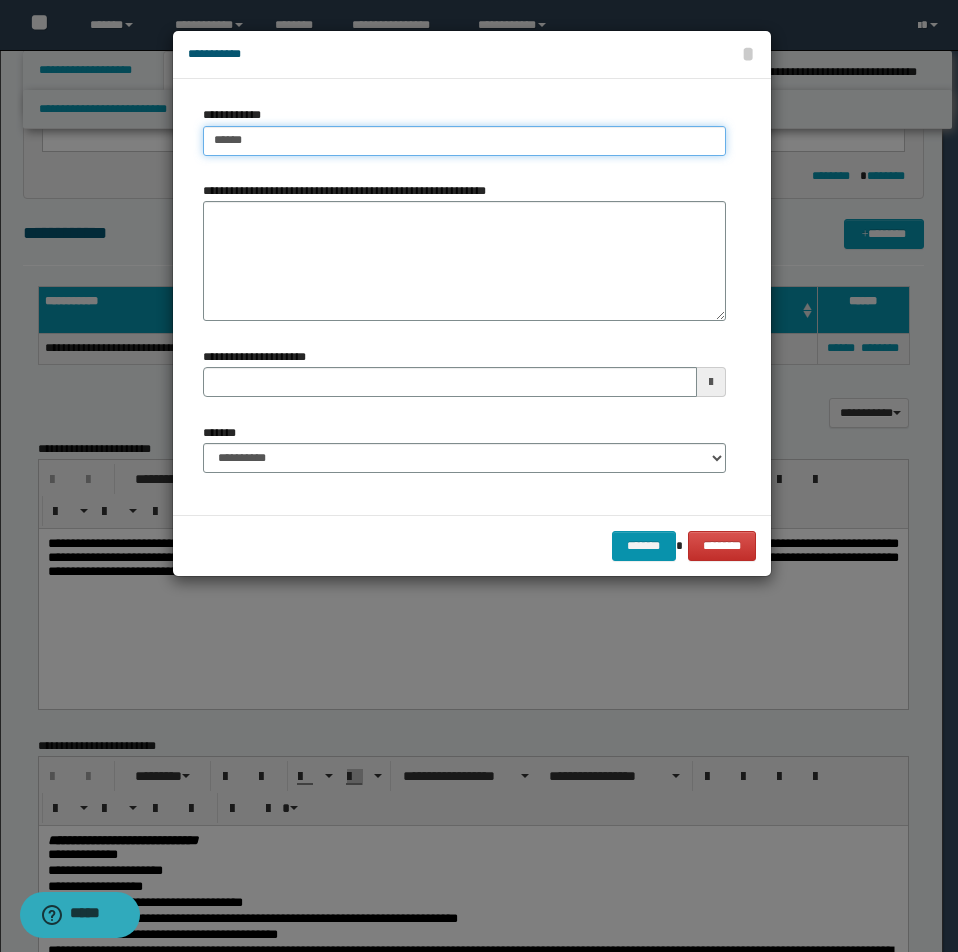 type on "******" 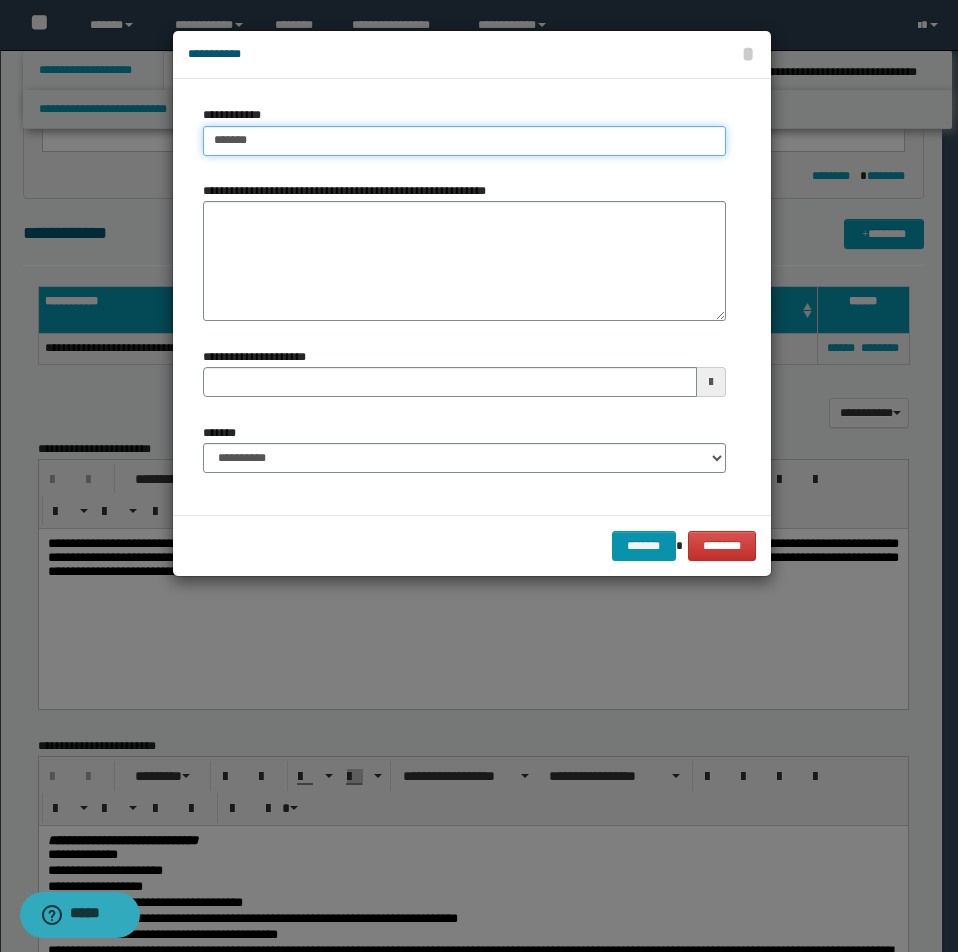 type on "******" 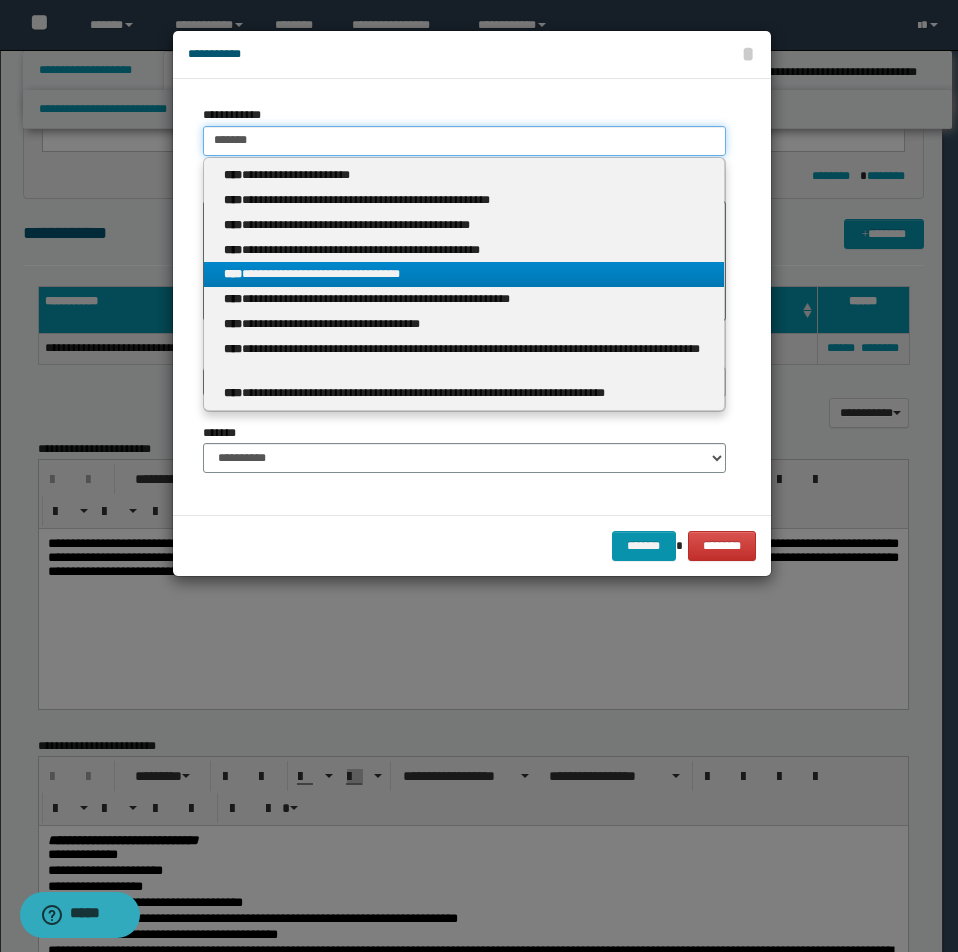 type on "******" 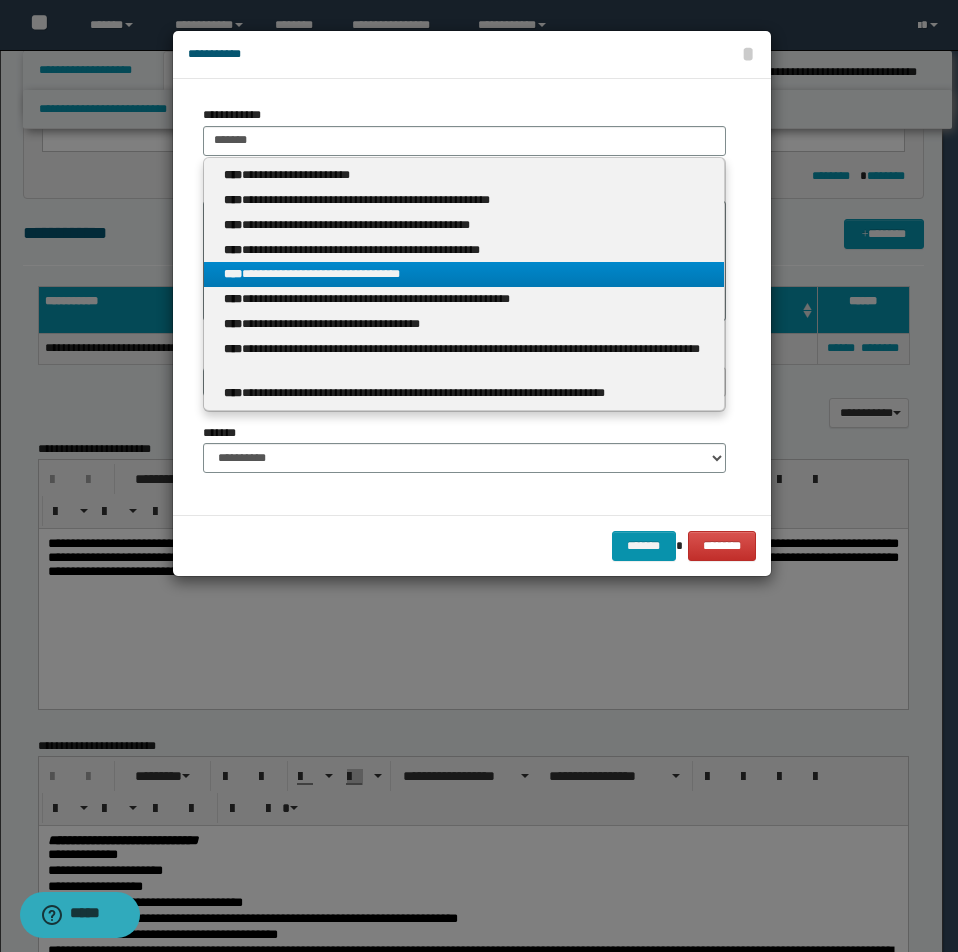 click on "**********" at bounding box center (464, 274) 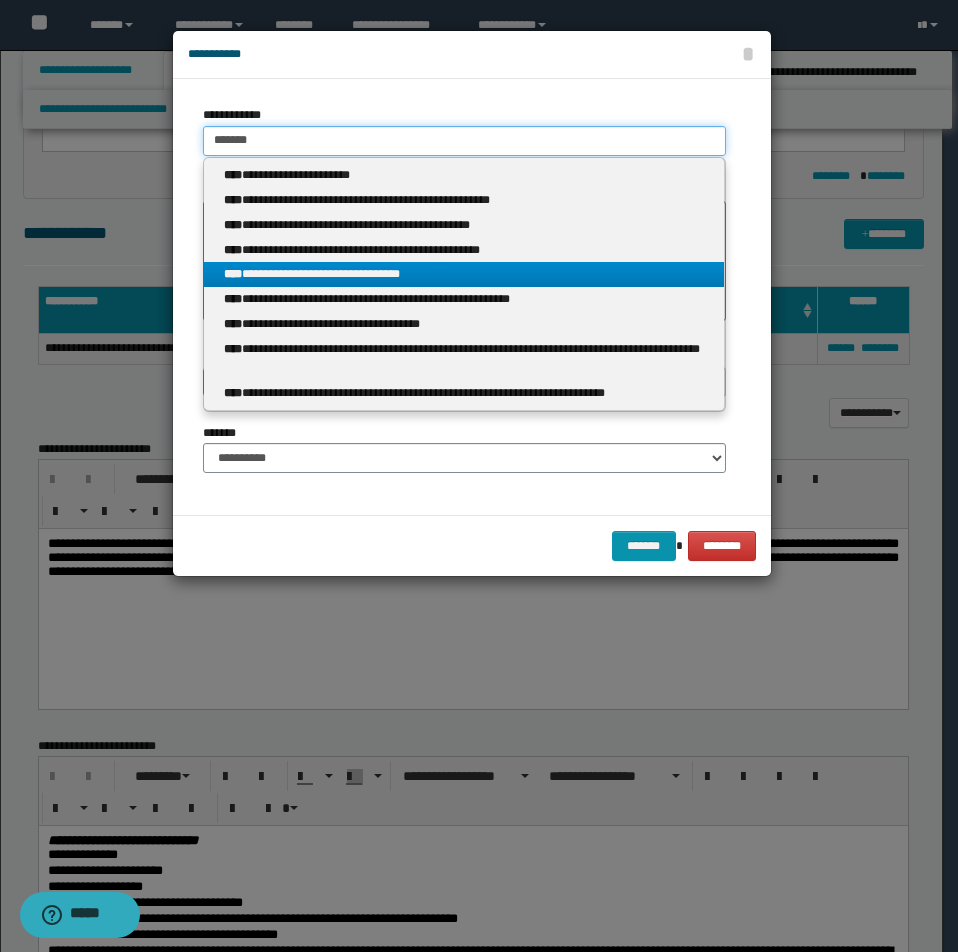 type 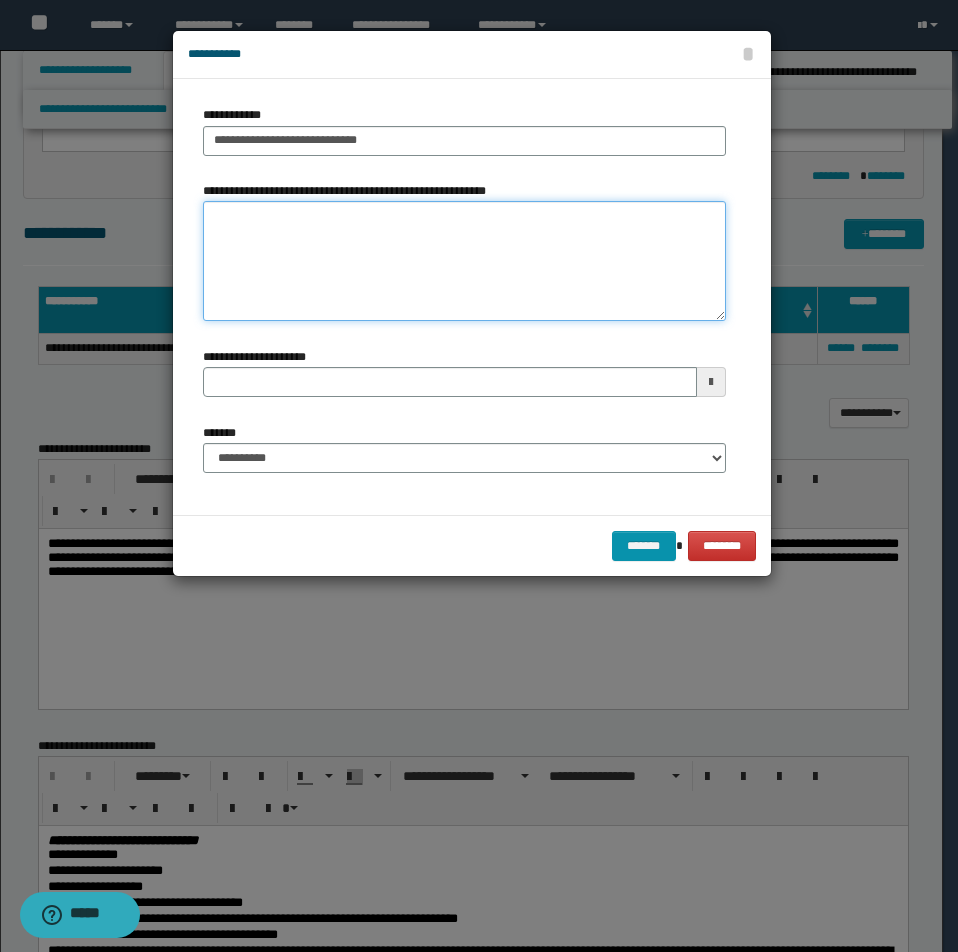 click on "**********" at bounding box center (464, 261) 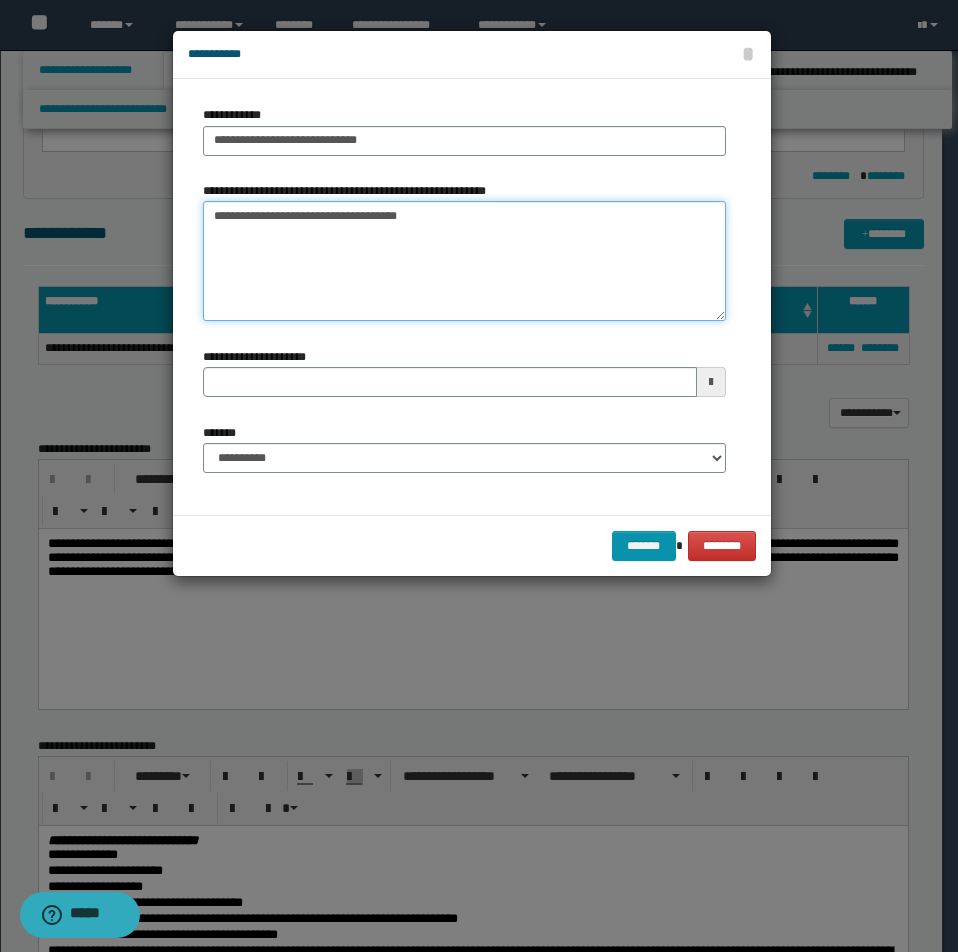 type 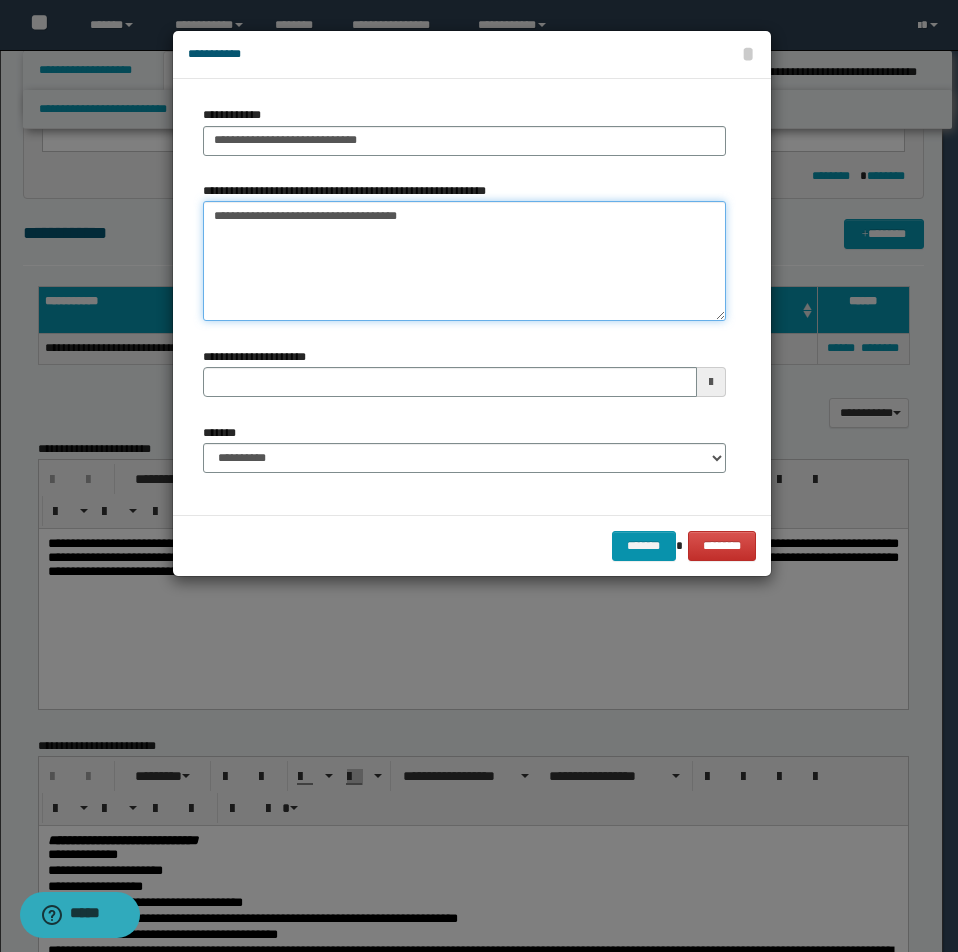 click on "**********" at bounding box center (464, 261) 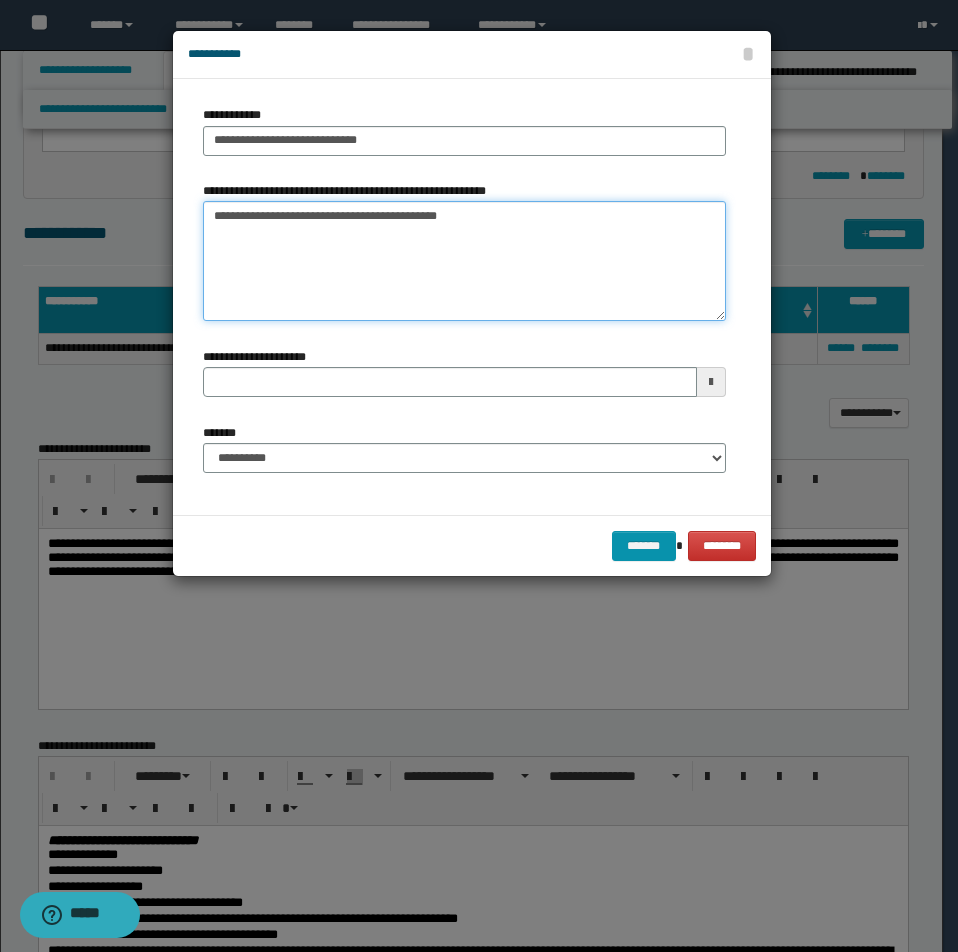 type on "**********" 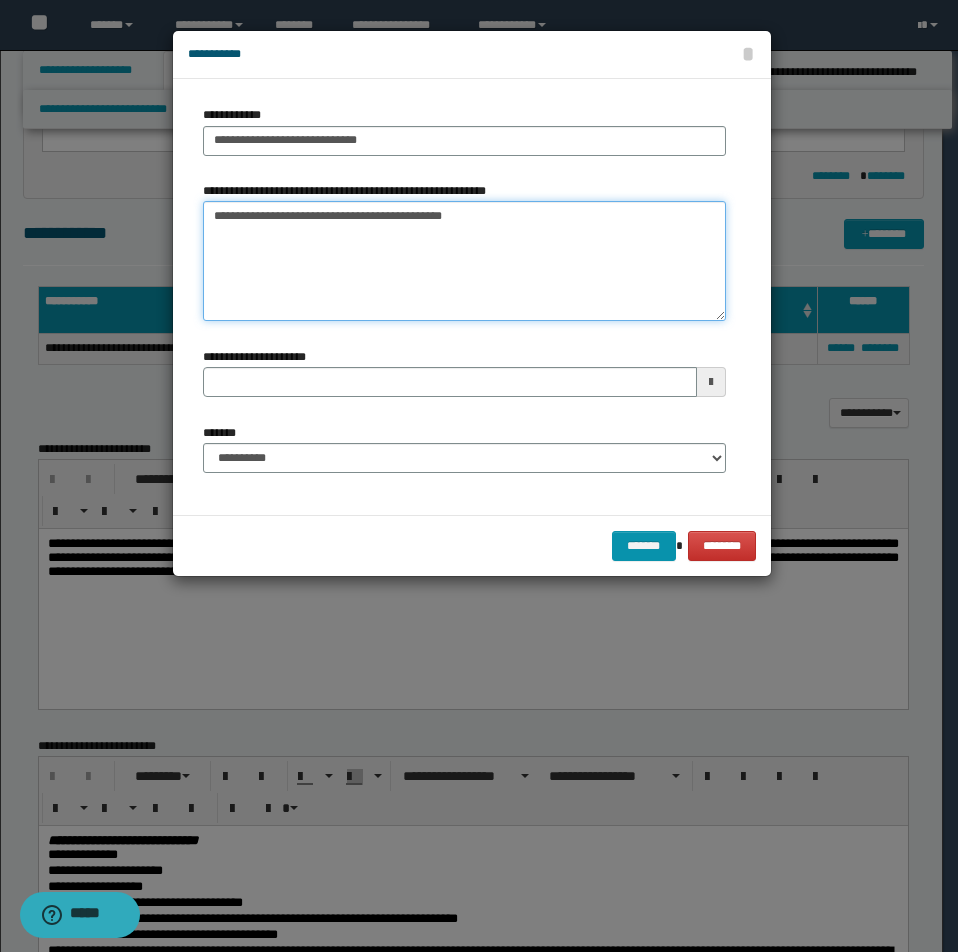 type 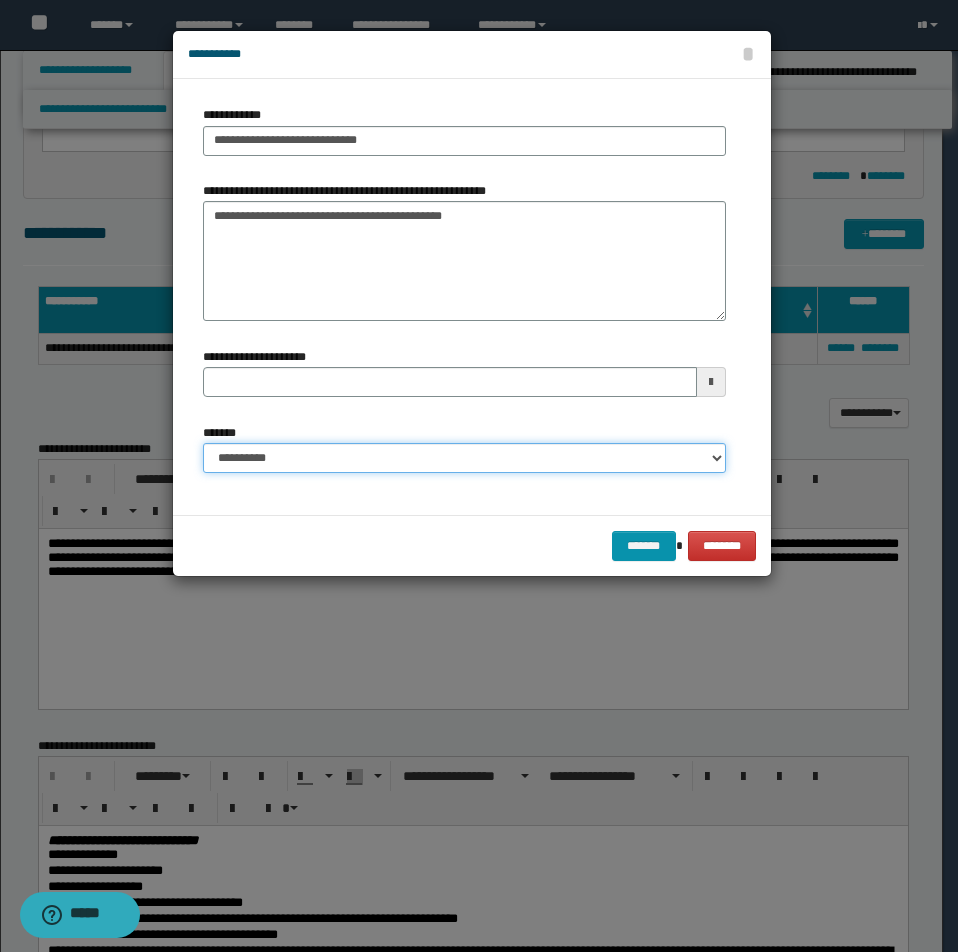 click on "**********" at bounding box center [464, 458] 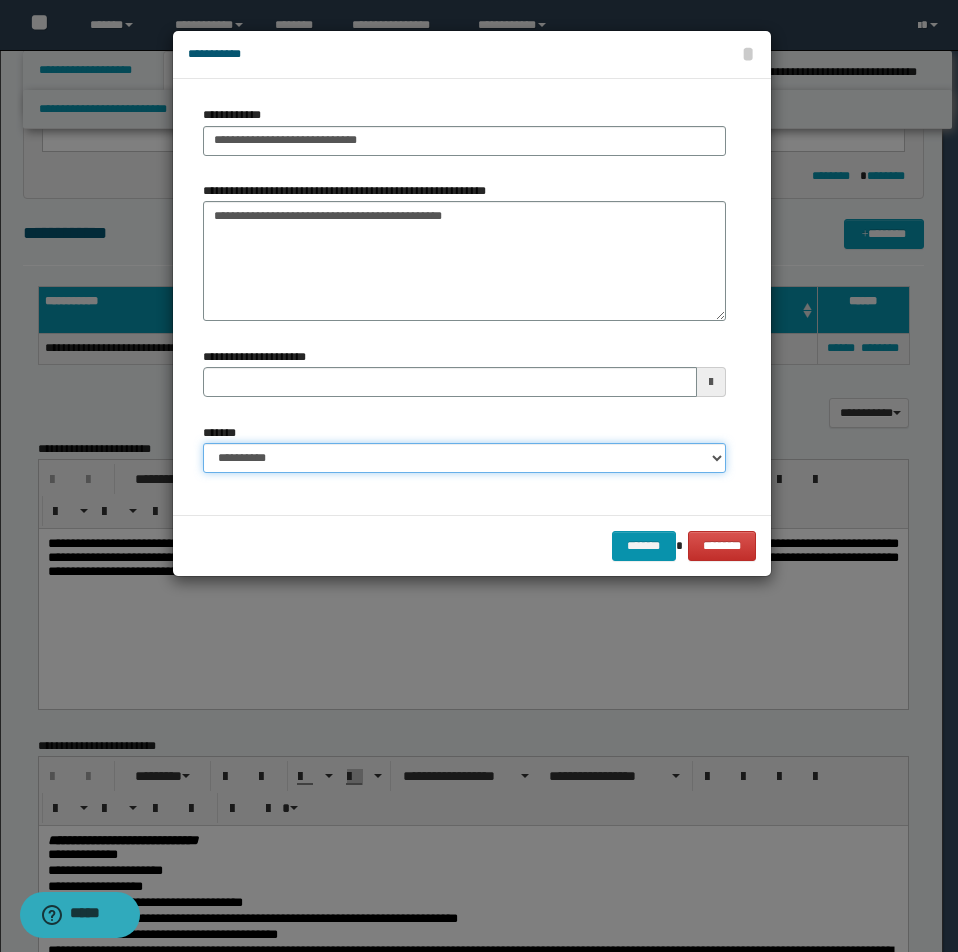 select on "*" 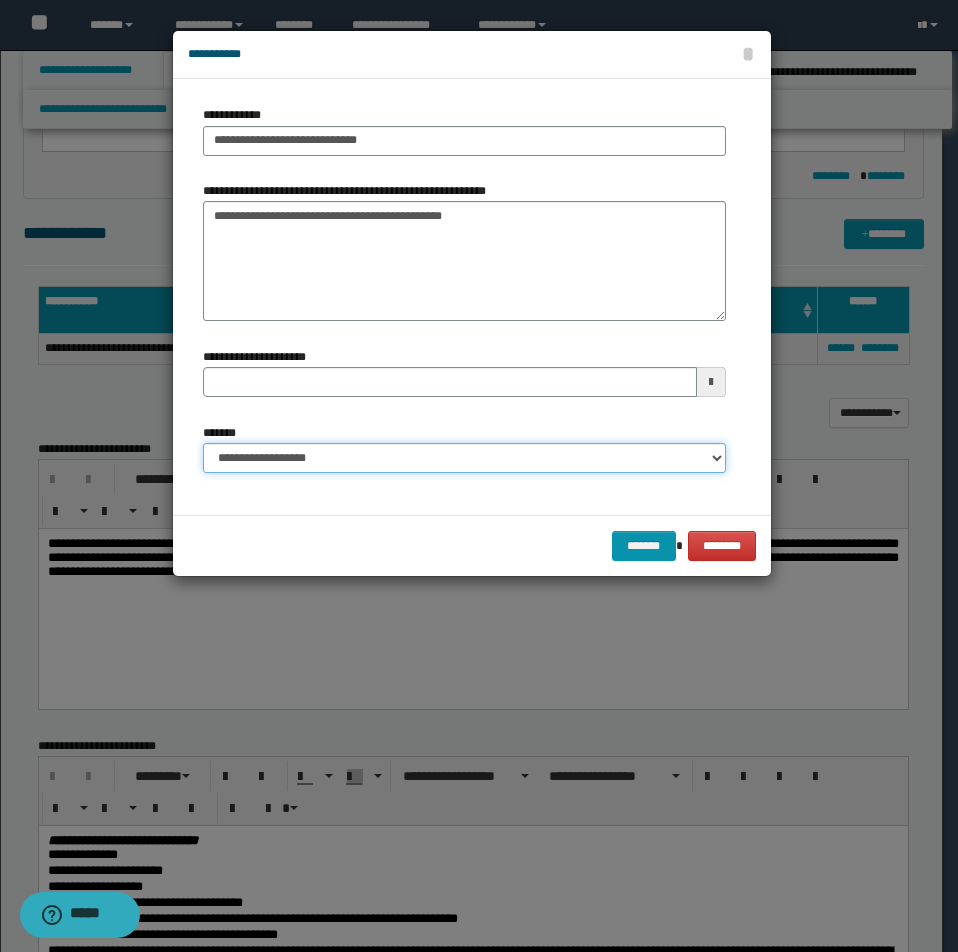 click on "**********" at bounding box center [464, 458] 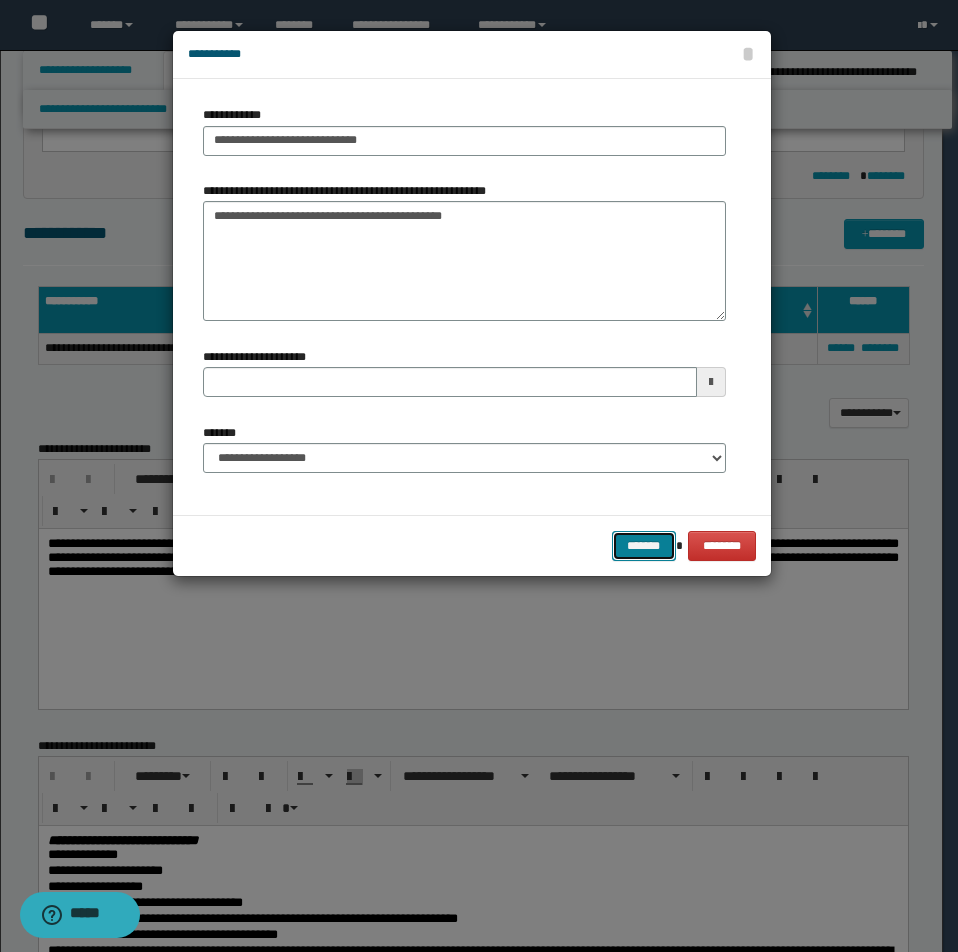 click on "*******" at bounding box center [644, 546] 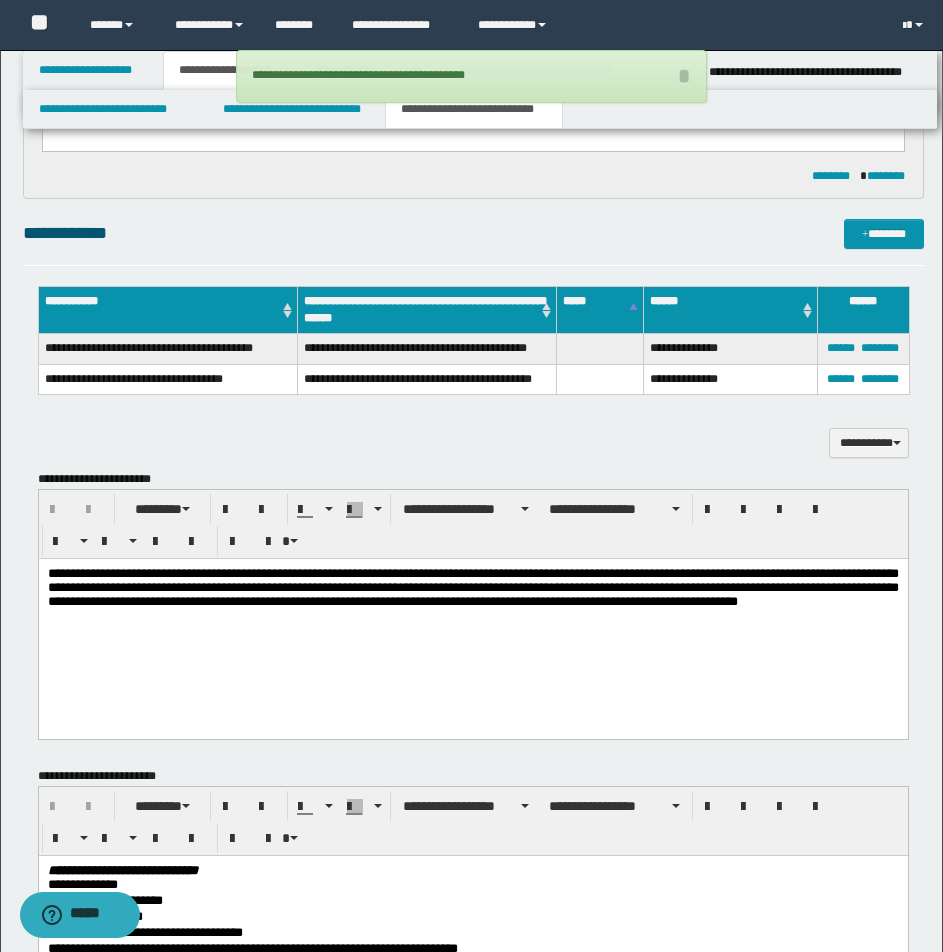 click on "**********" at bounding box center [473, 524] 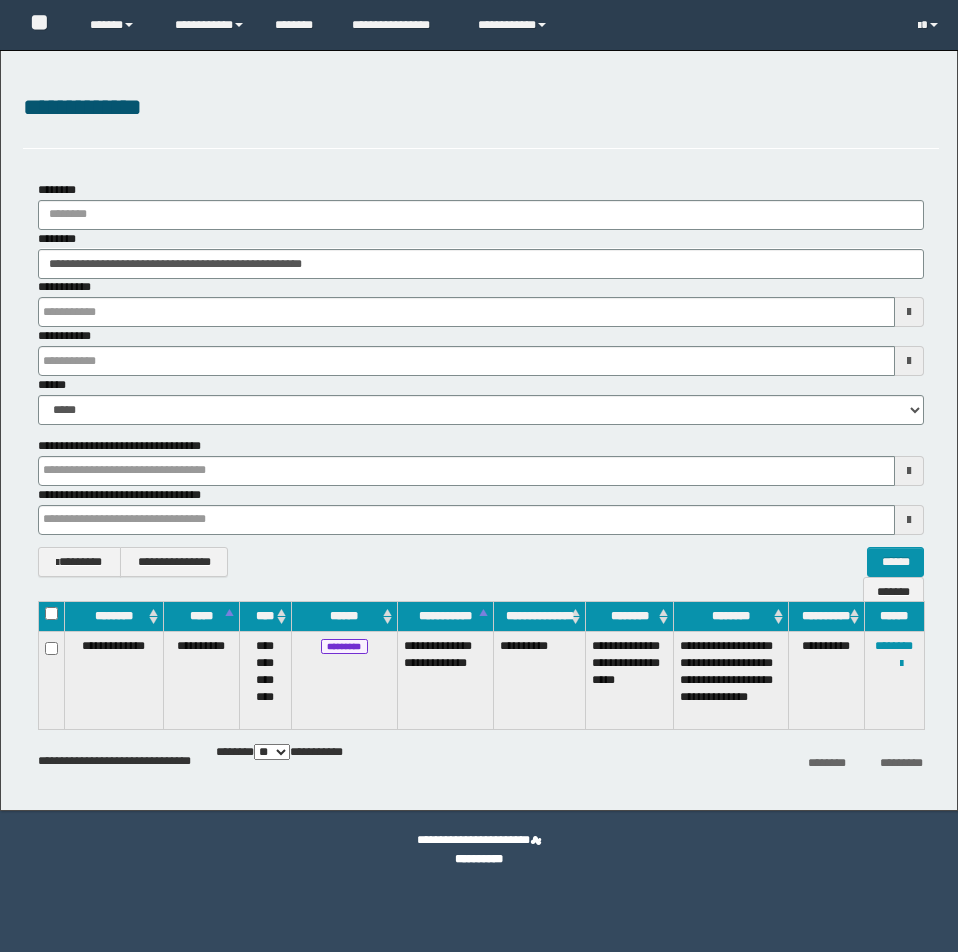 scroll, scrollTop: 0, scrollLeft: 0, axis: both 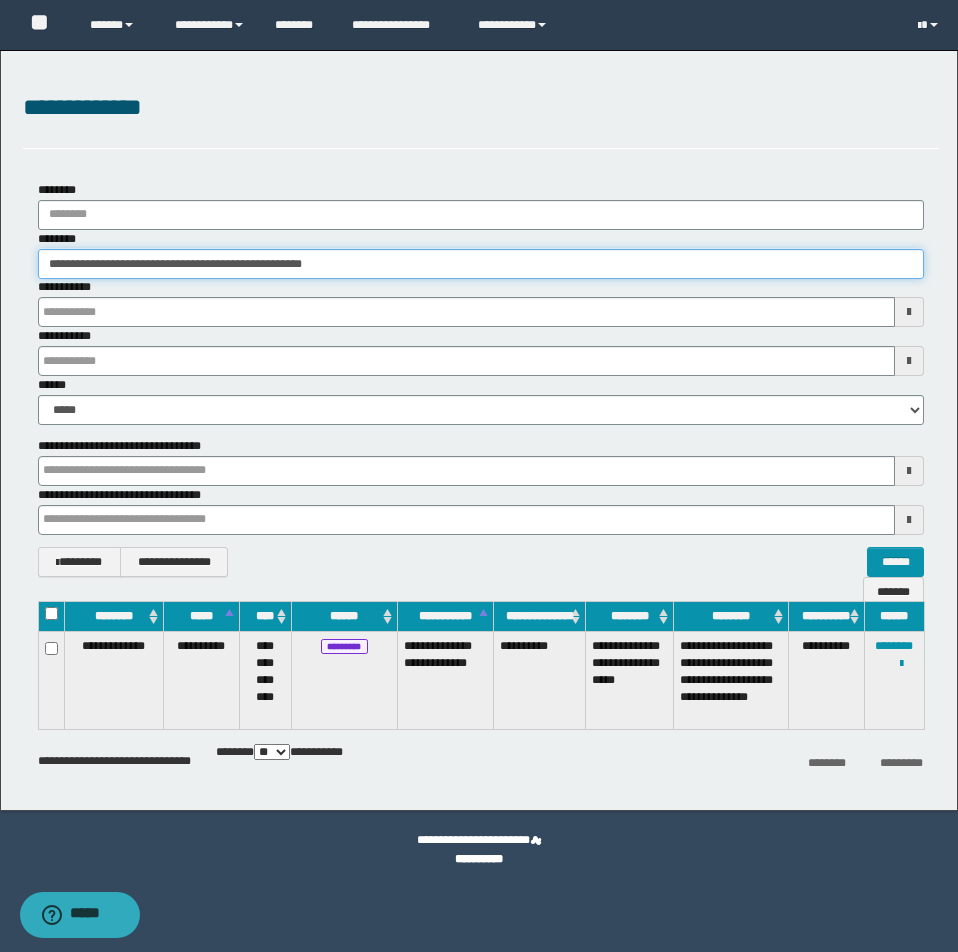 click on "**********" at bounding box center [481, 264] 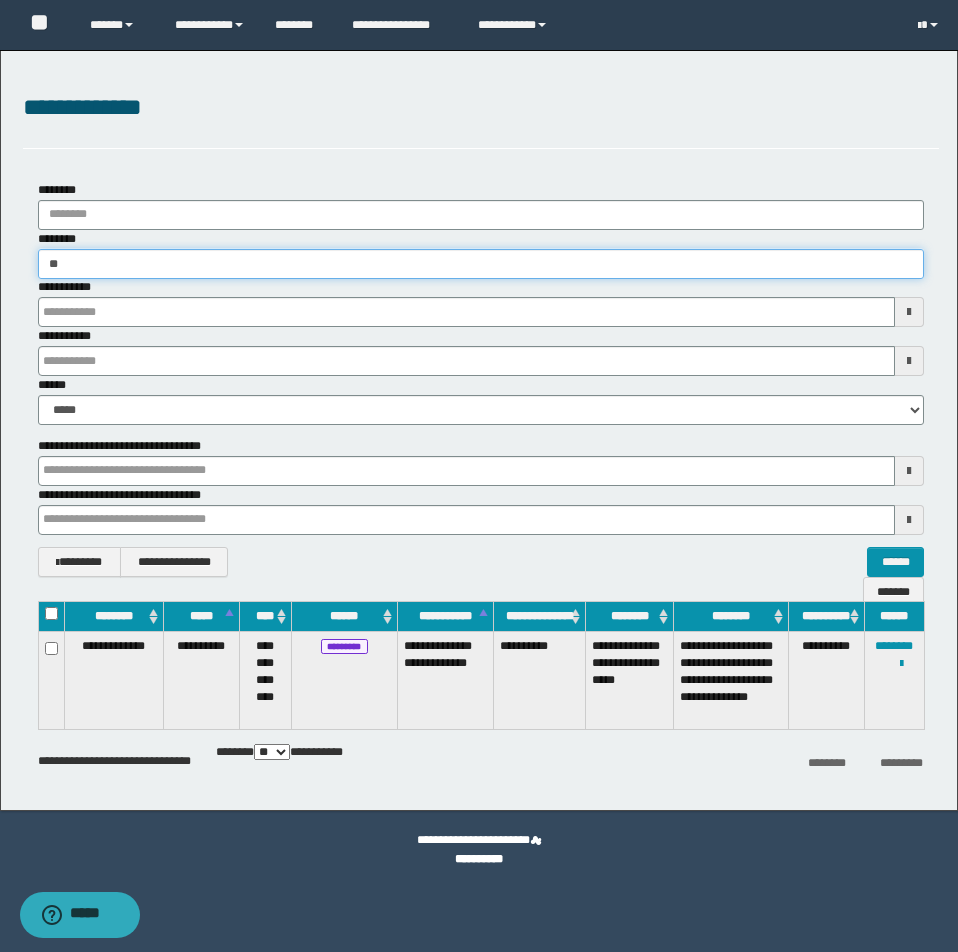type on "*" 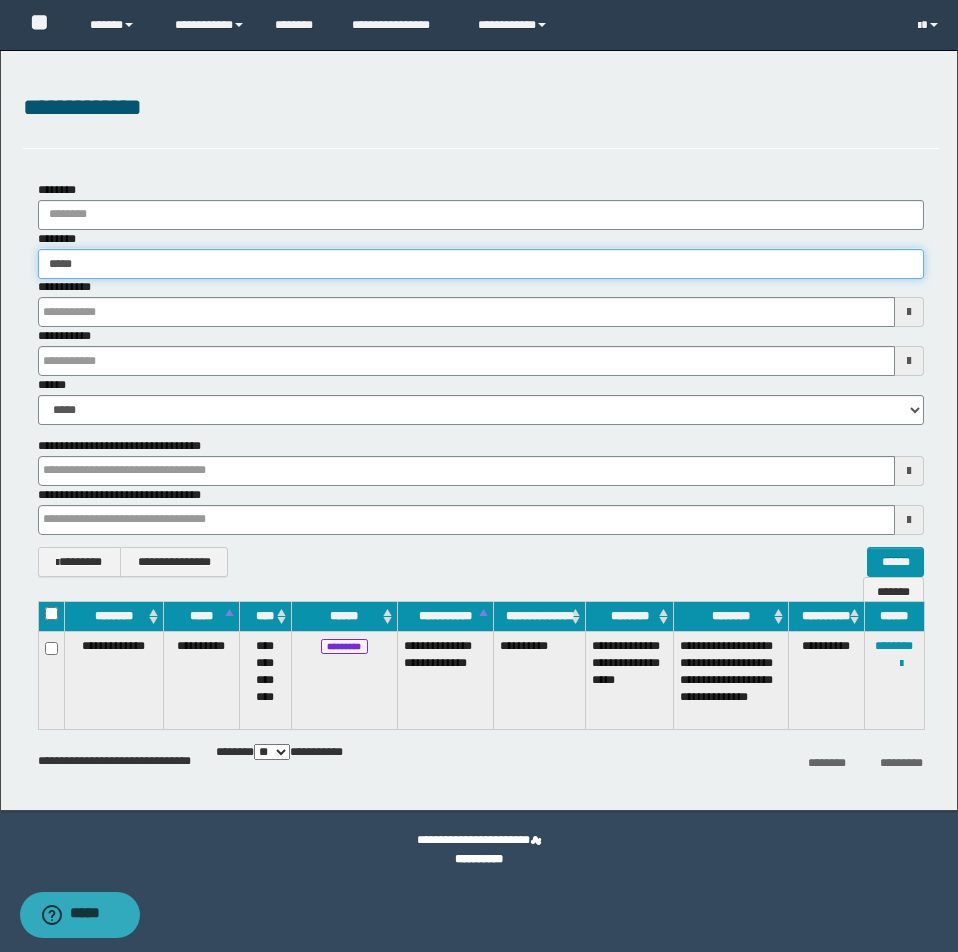 type on "*****" 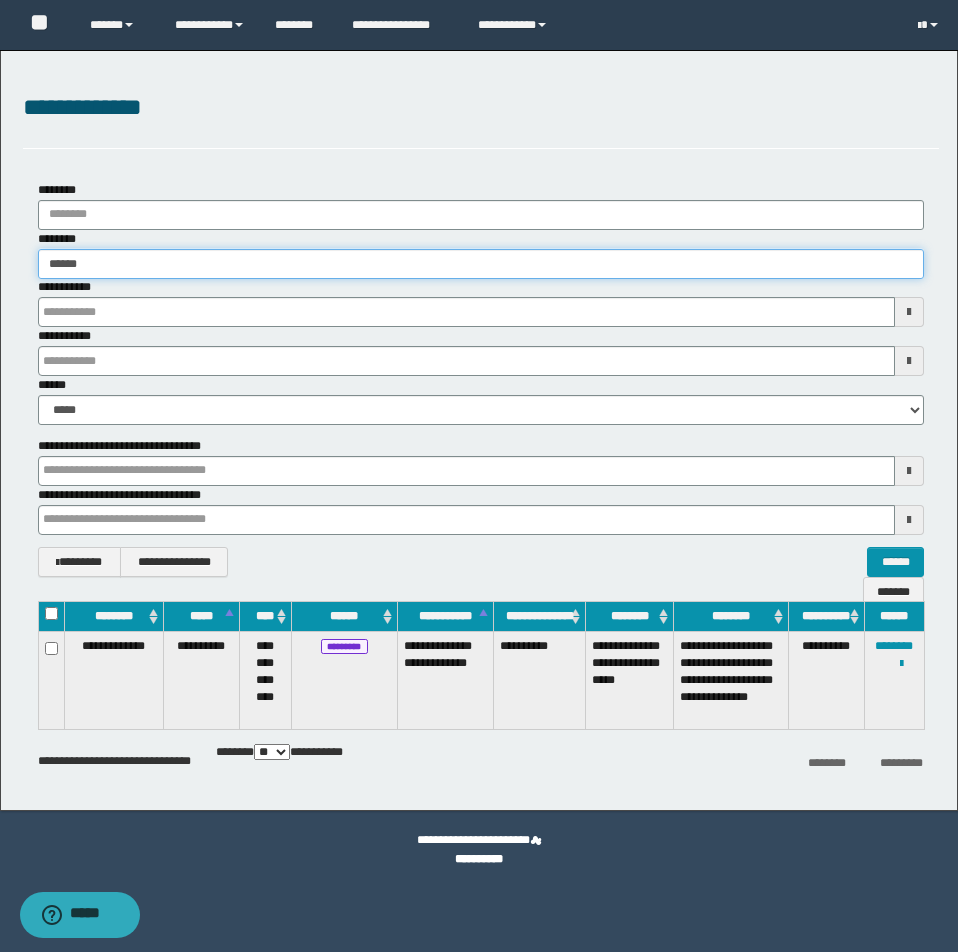 type on "*****" 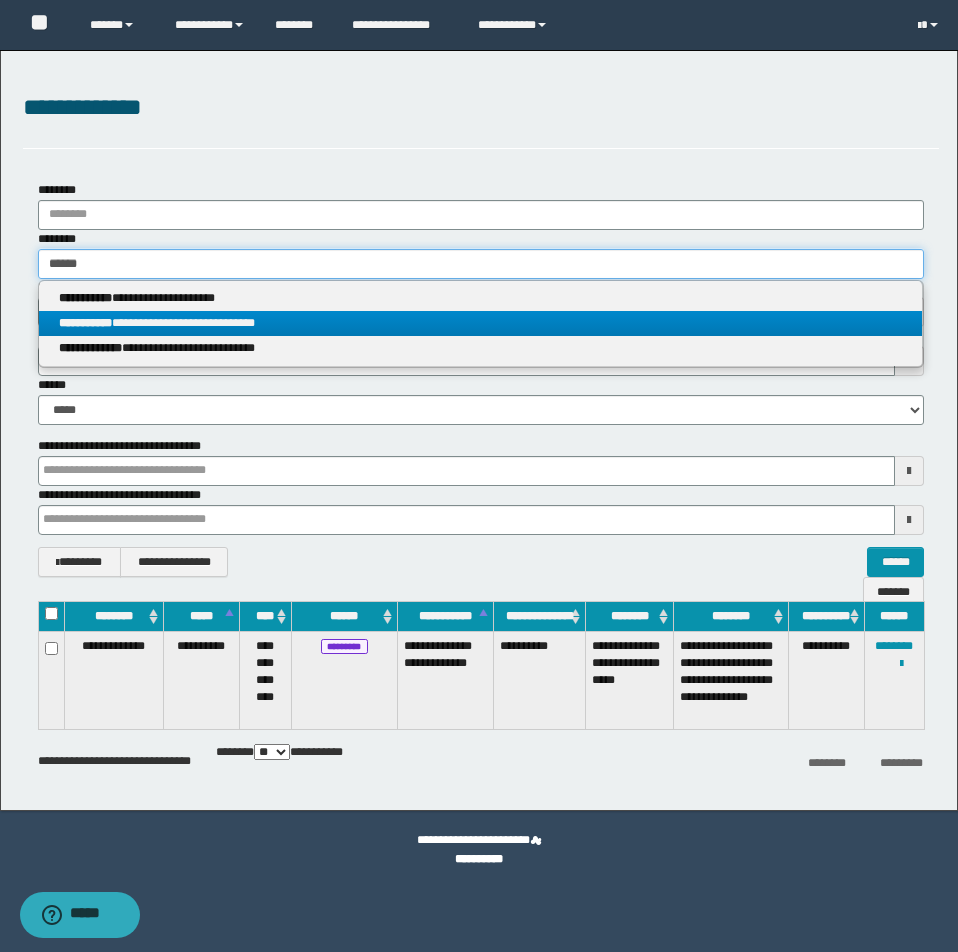 type on "*****" 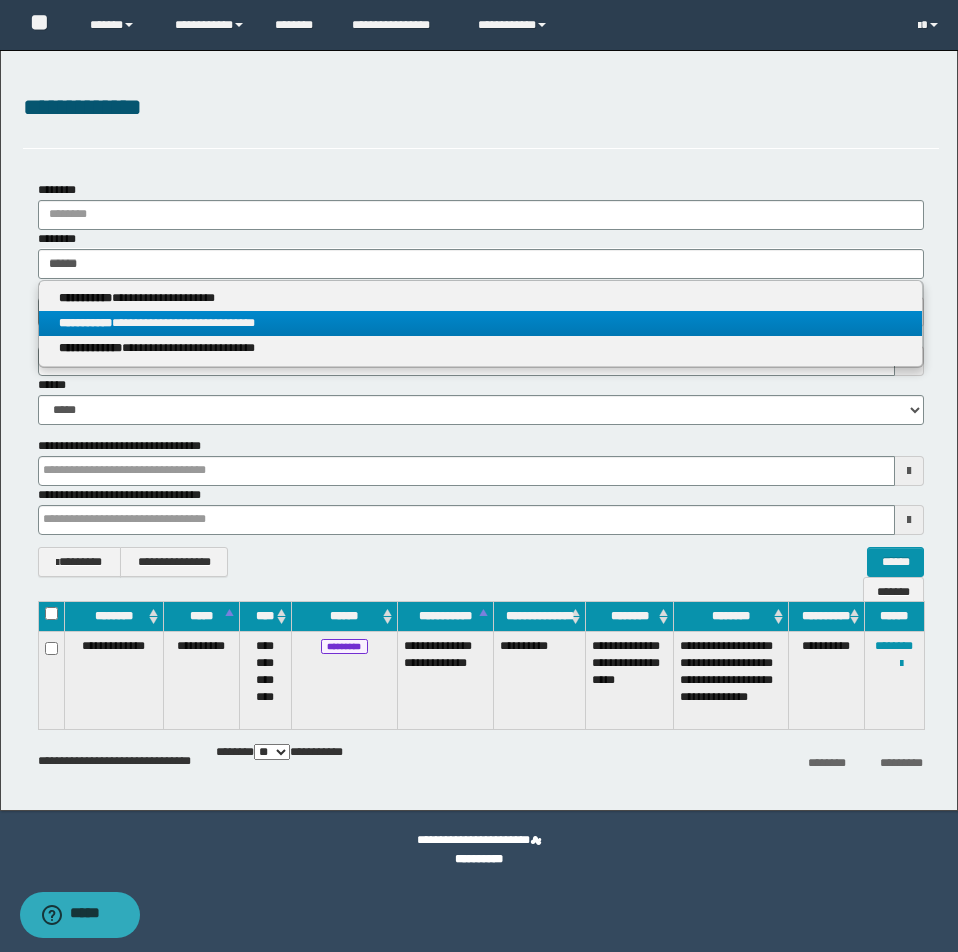 click on "**********" at bounding box center (480, 323) 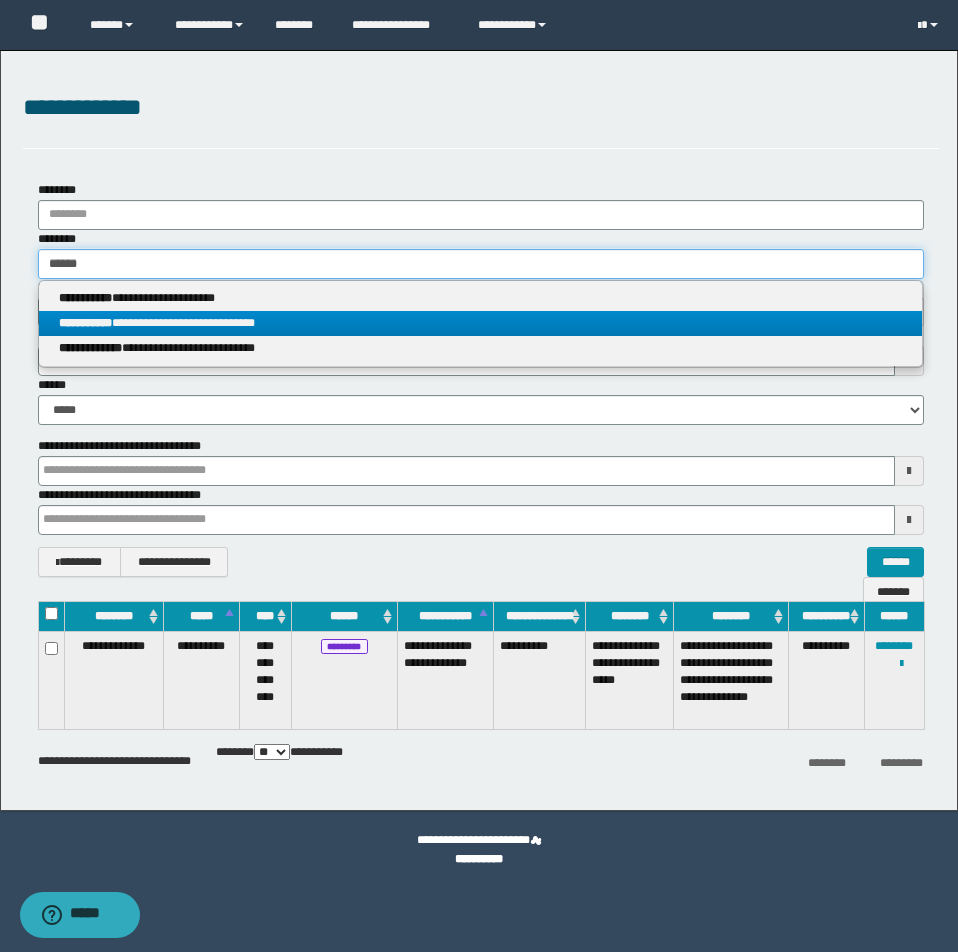 type 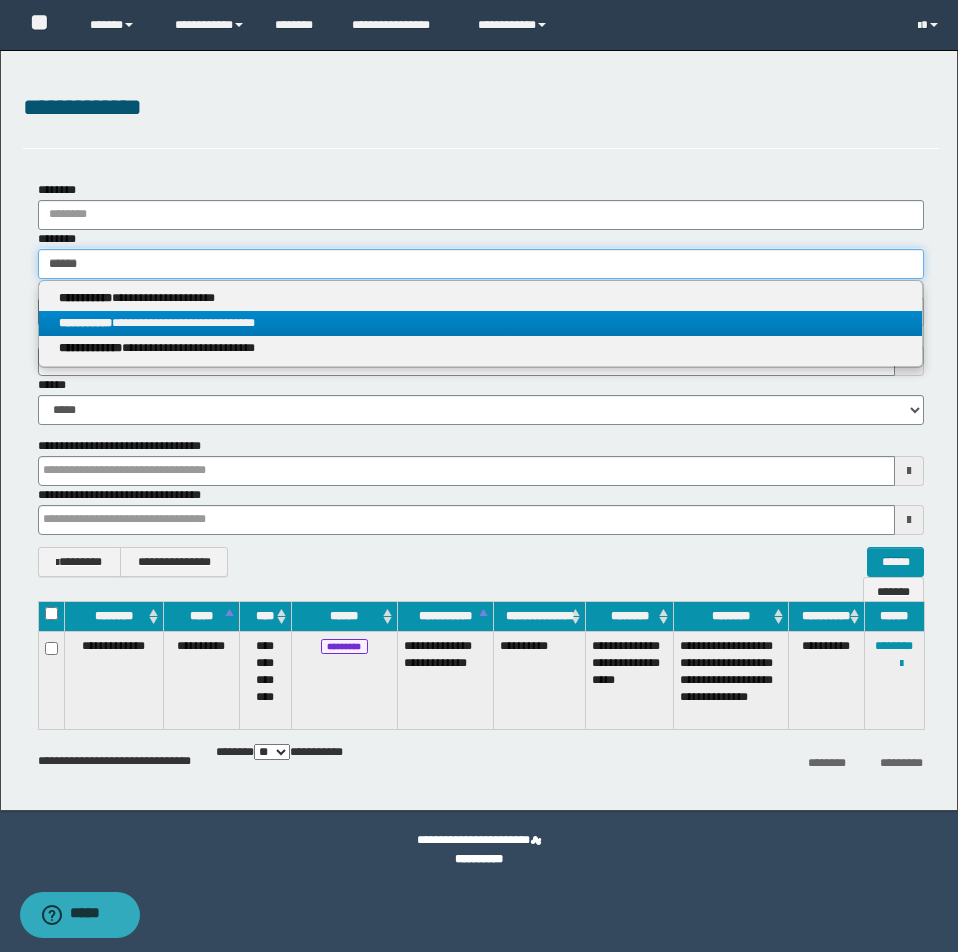 type on "**********" 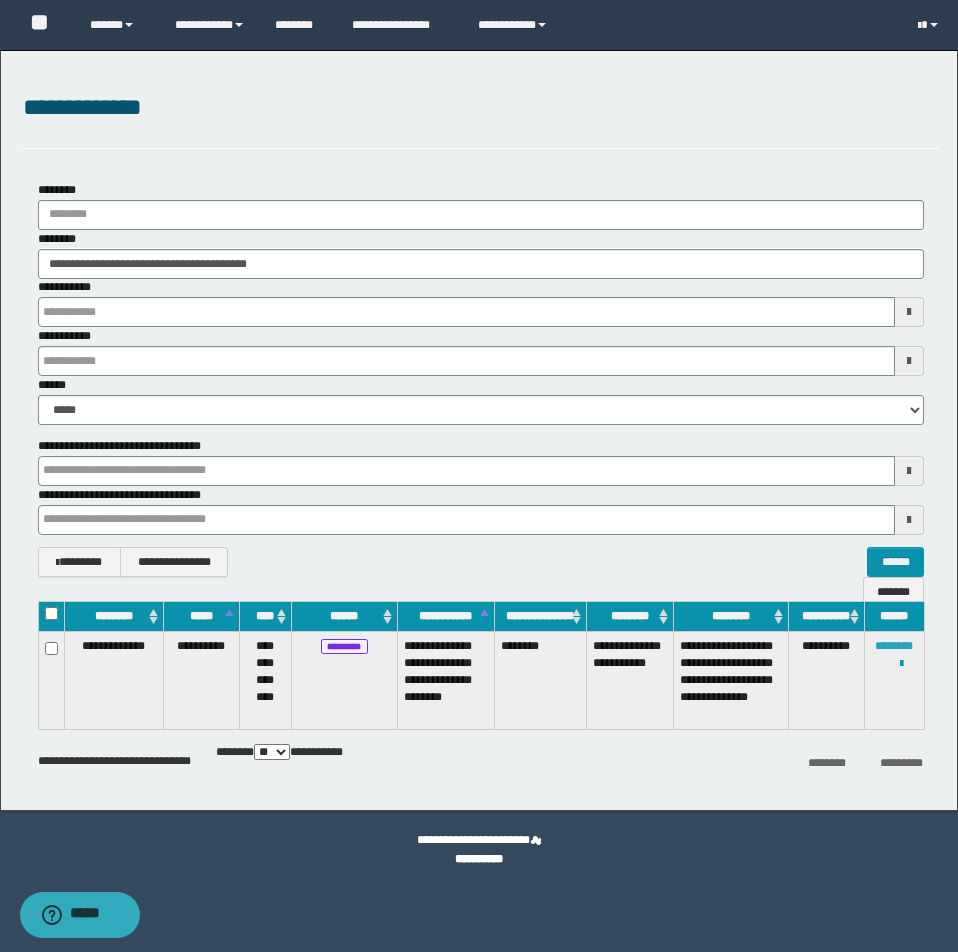 click on "********" at bounding box center (894, 646) 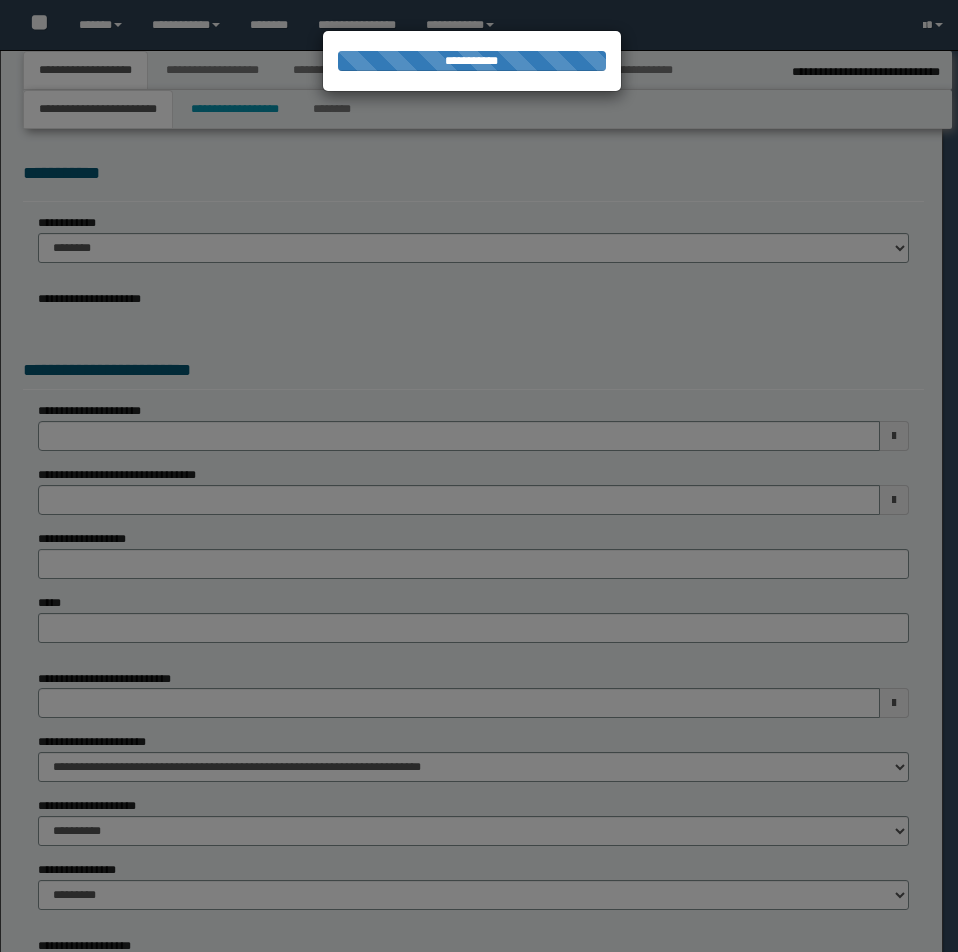 select on "*" 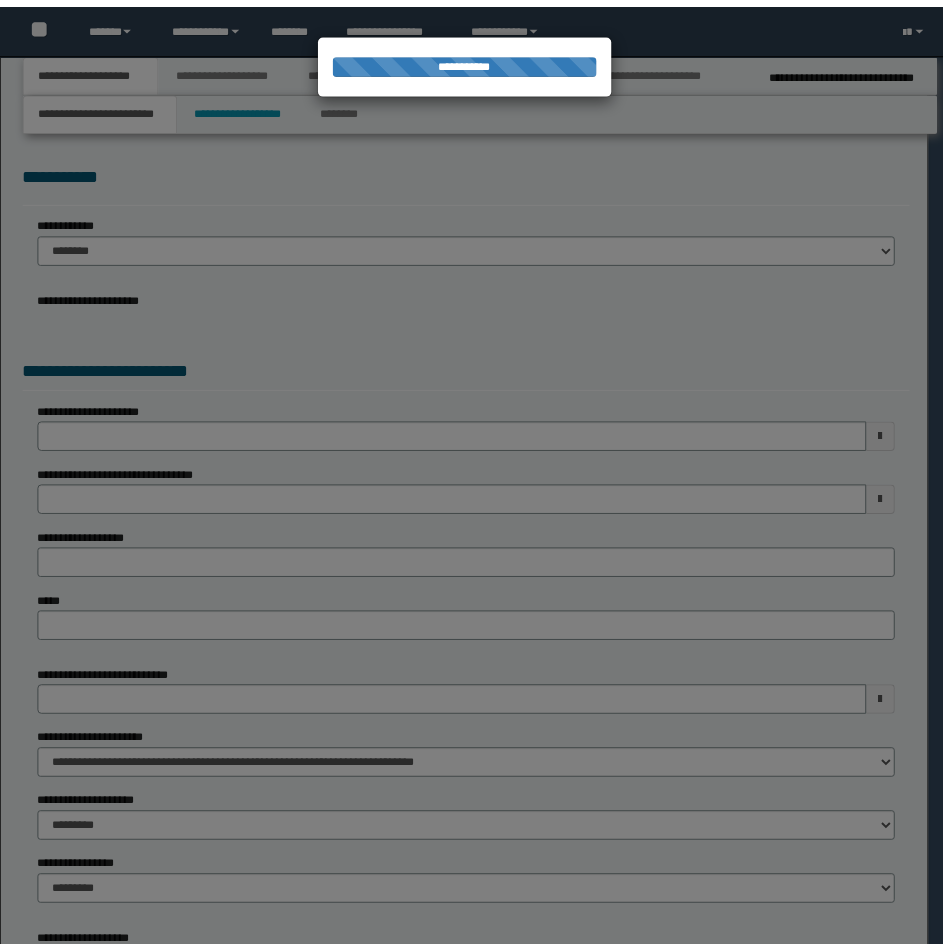 scroll, scrollTop: 0, scrollLeft: 0, axis: both 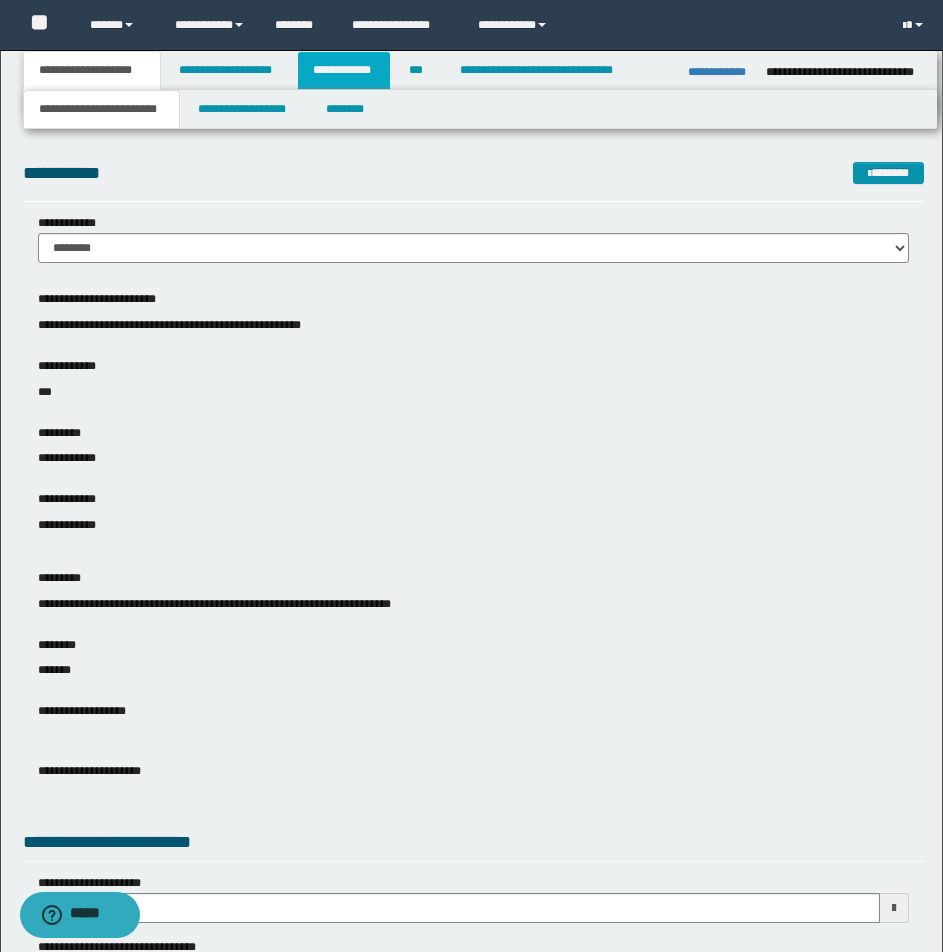 click on "**********" at bounding box center [344, 70] 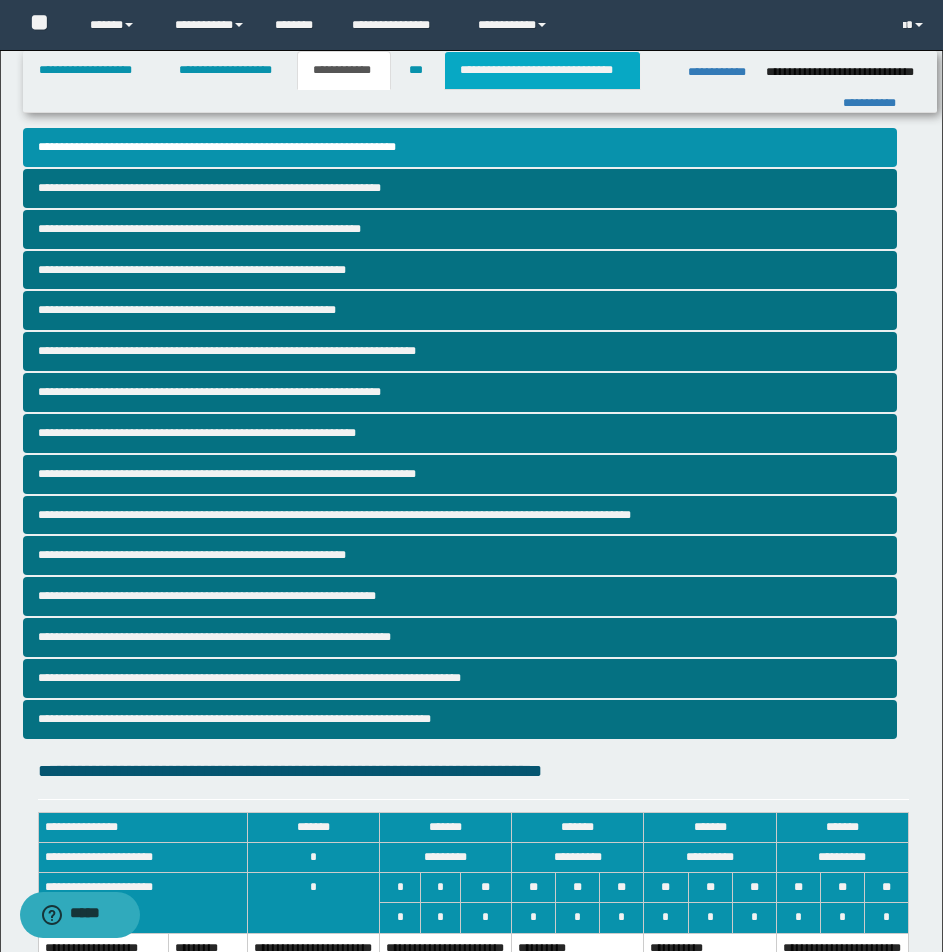 click on "**********" at bounding box center [542, 70] 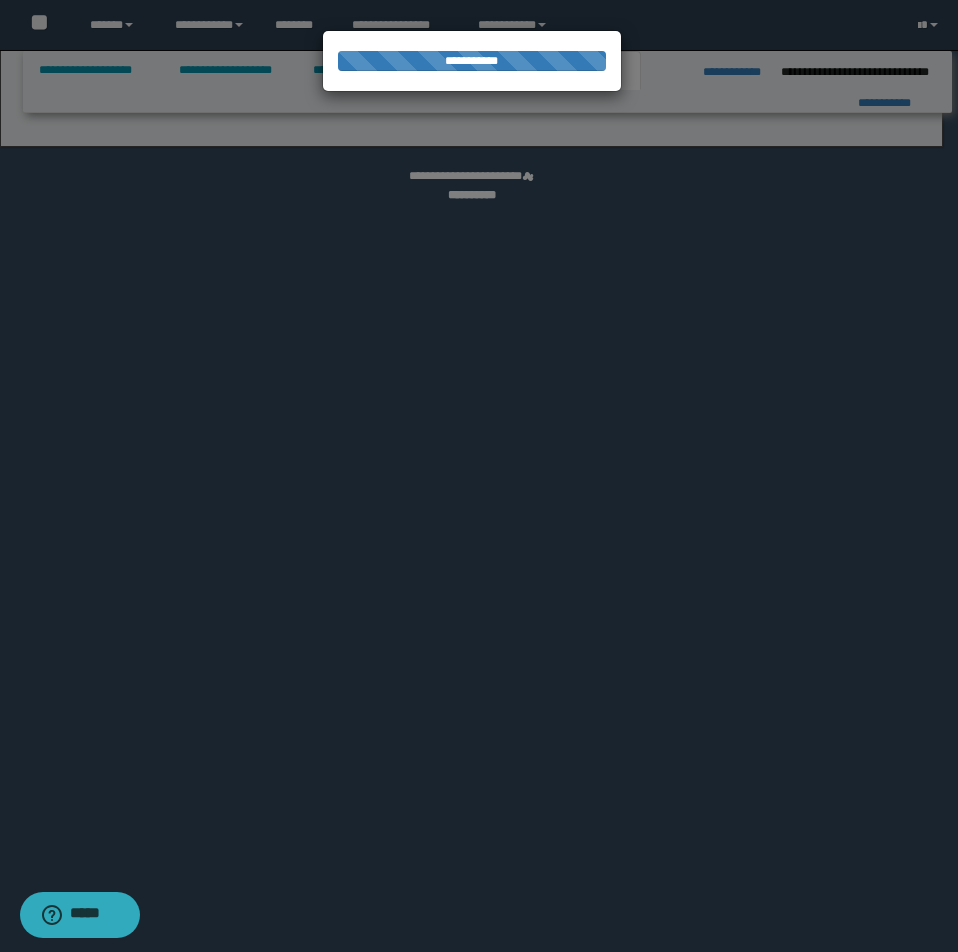 select on "*" 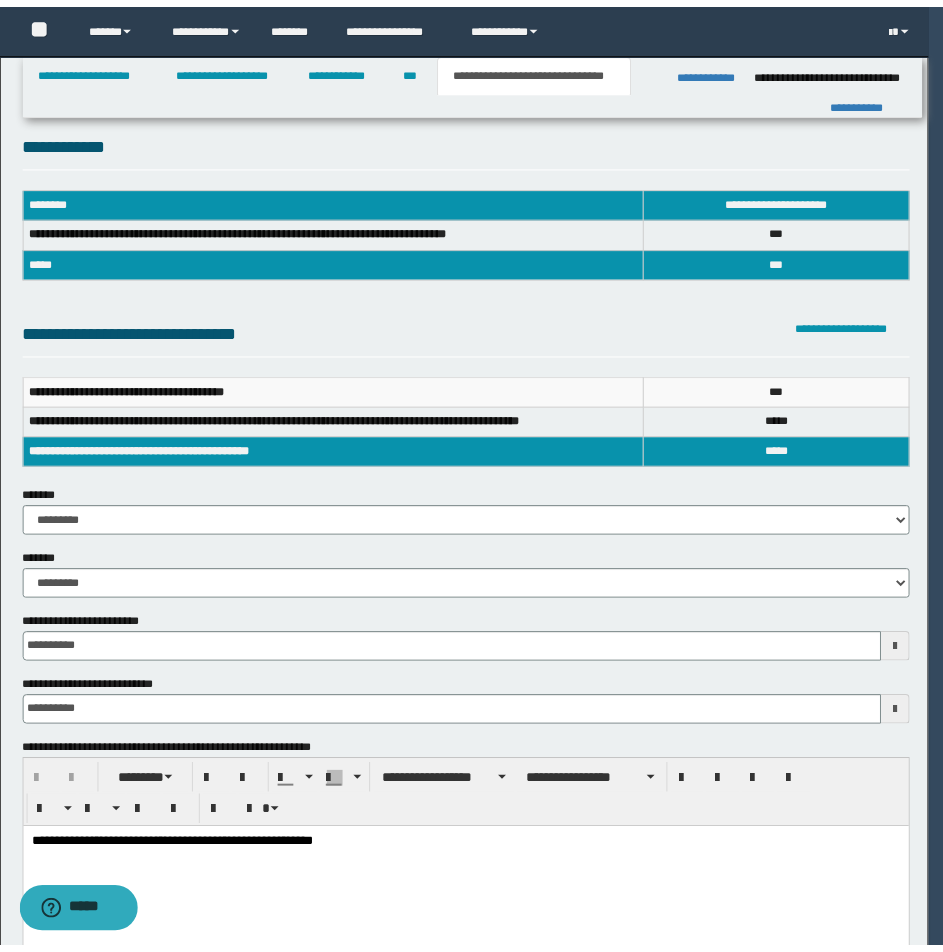scroll, scrollTop: 0, scrollLeft: 0, axis: both 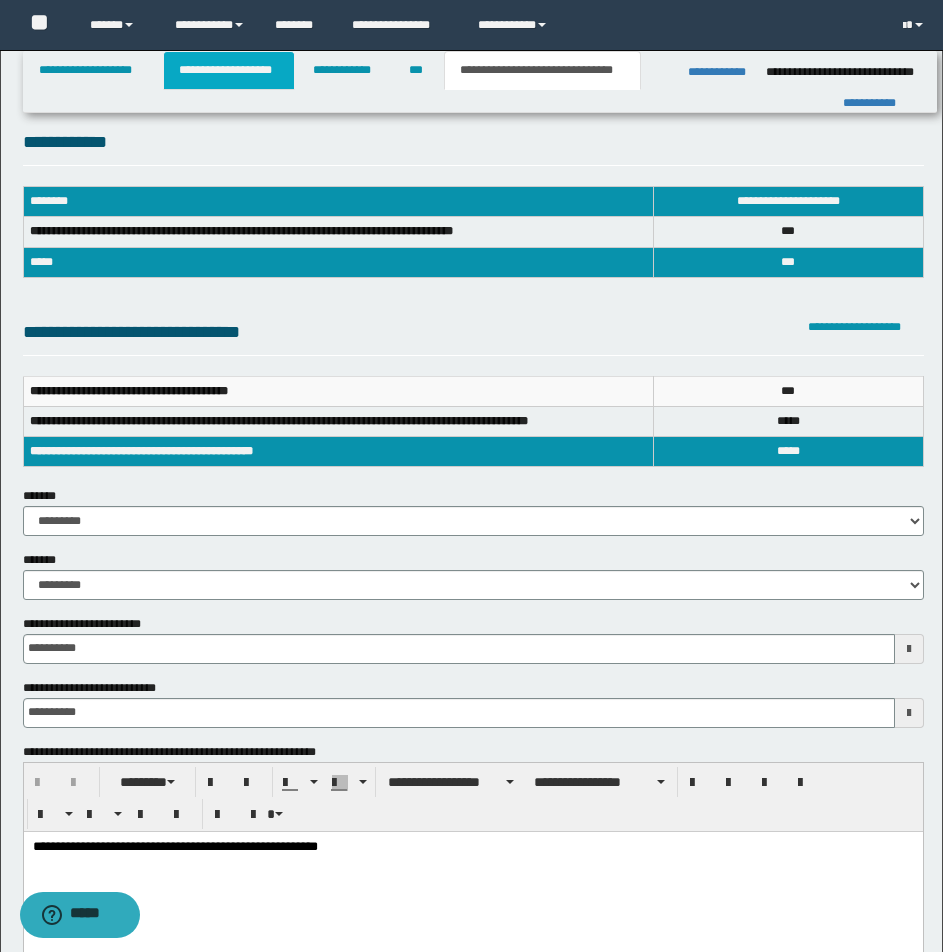 click on "**********" at bounding box center (229, 70) 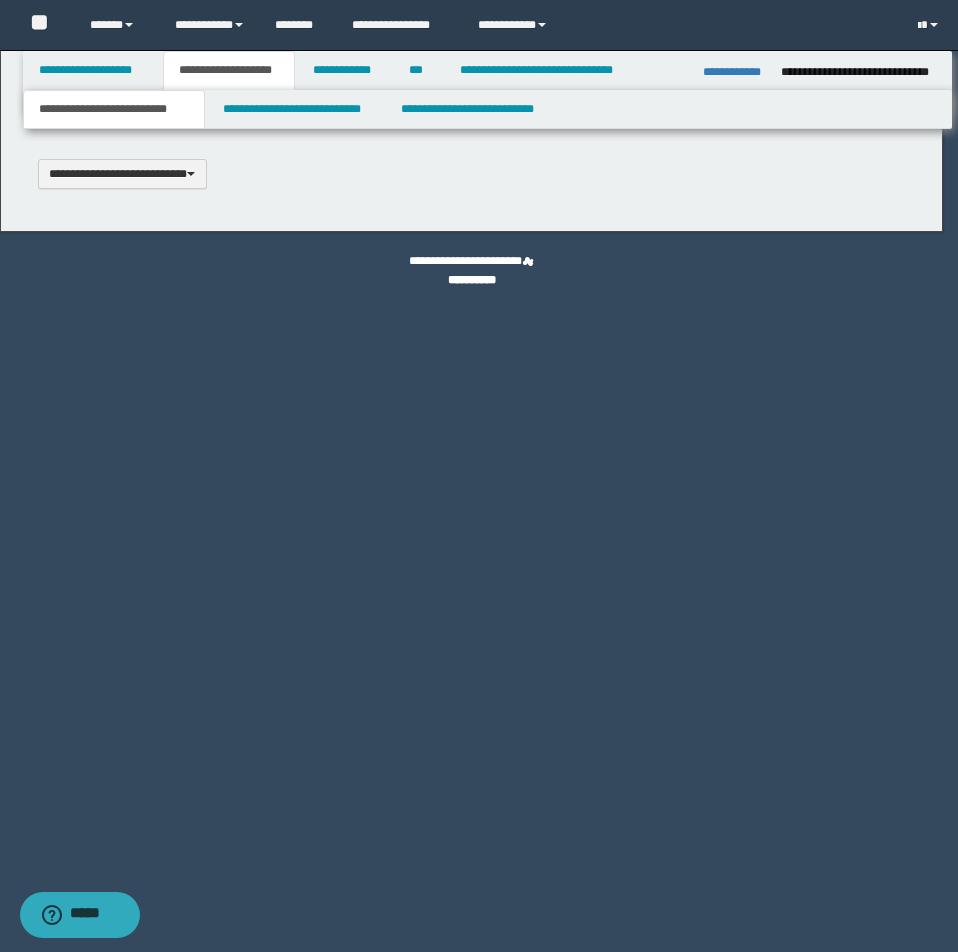 type 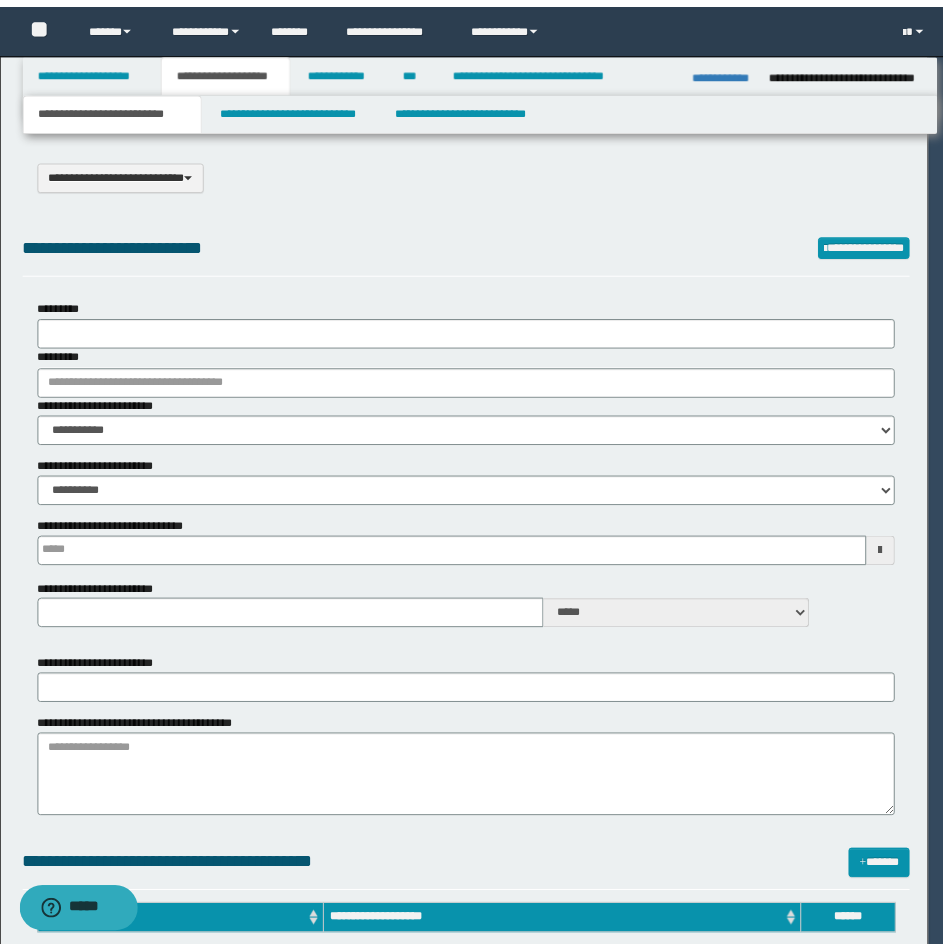 scroll, scrollTop: 0, scrollLeft: 0, axis: both 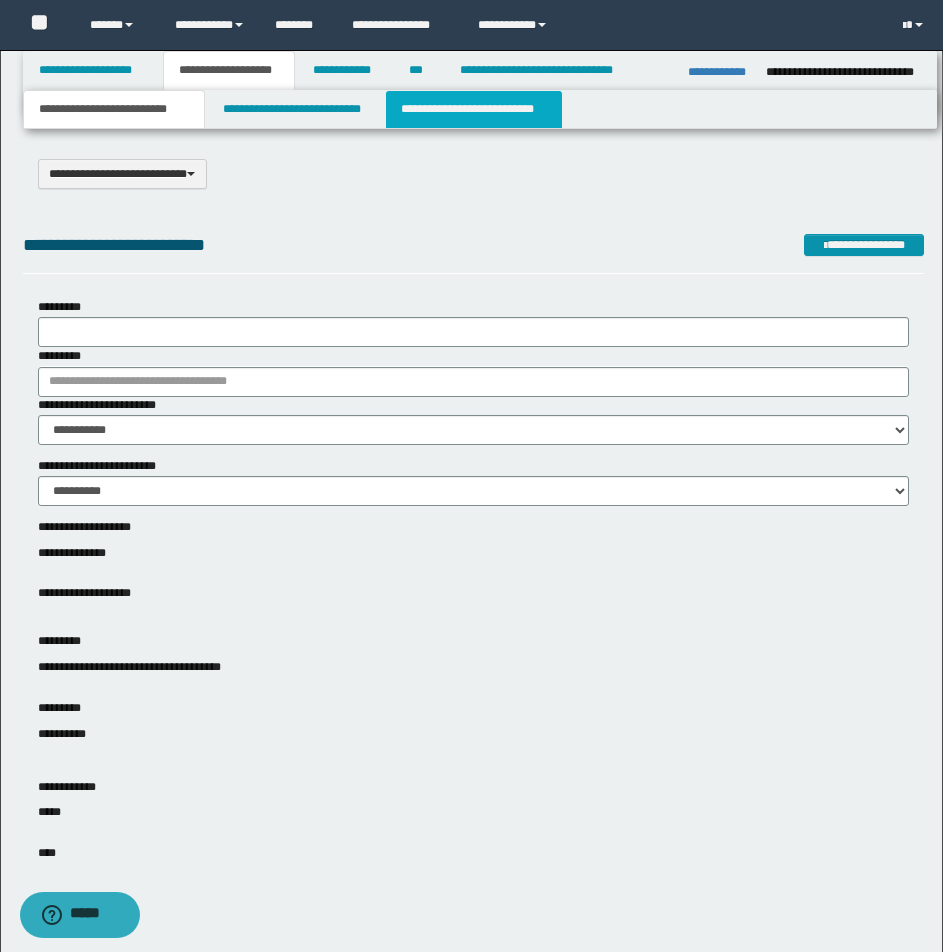 click on "**********" at bounding box center [474, 109] 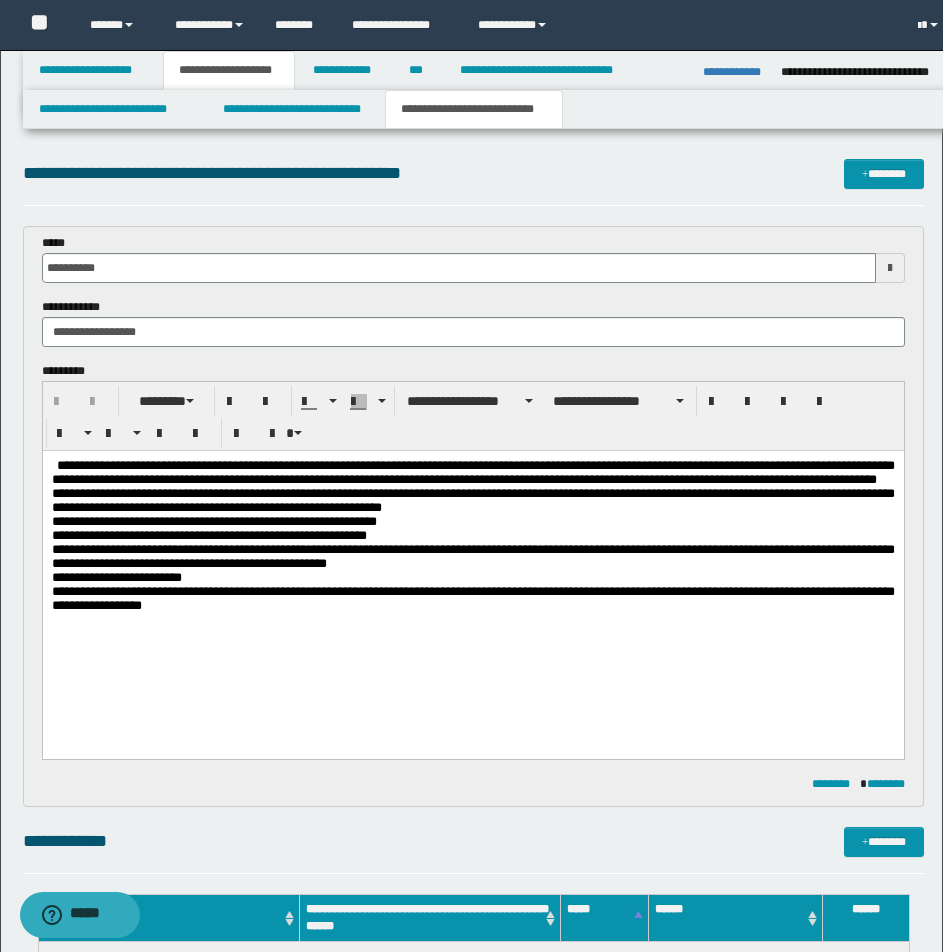 scroll, scrollTop: 0, scrollLeft: 0, axis: both 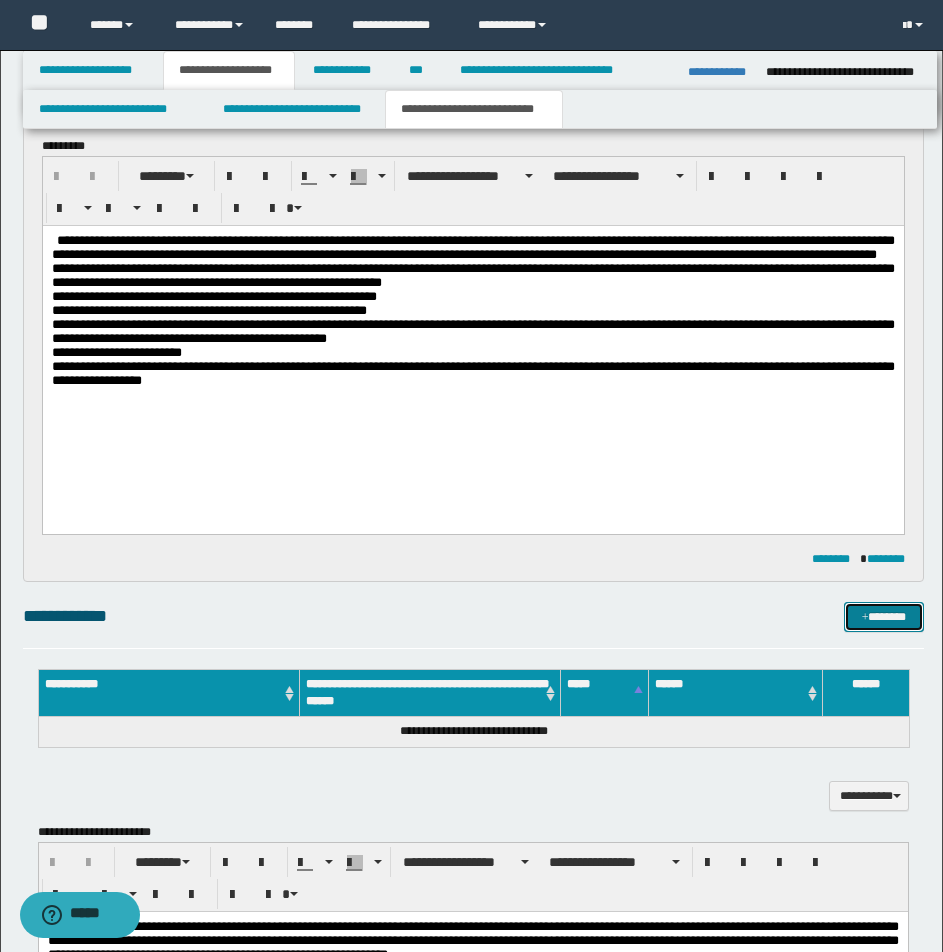 click on "*******" at bounding box center [884, 617] 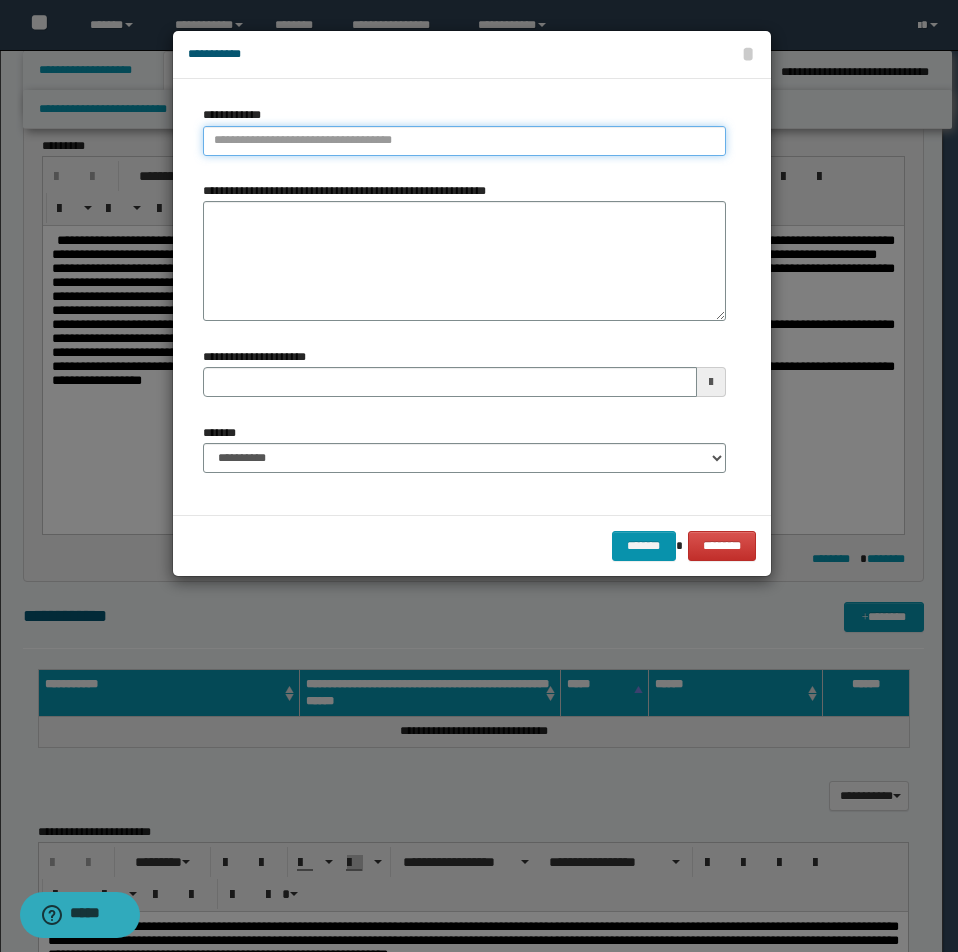 click on "**********" at bounding box center [464, 141] 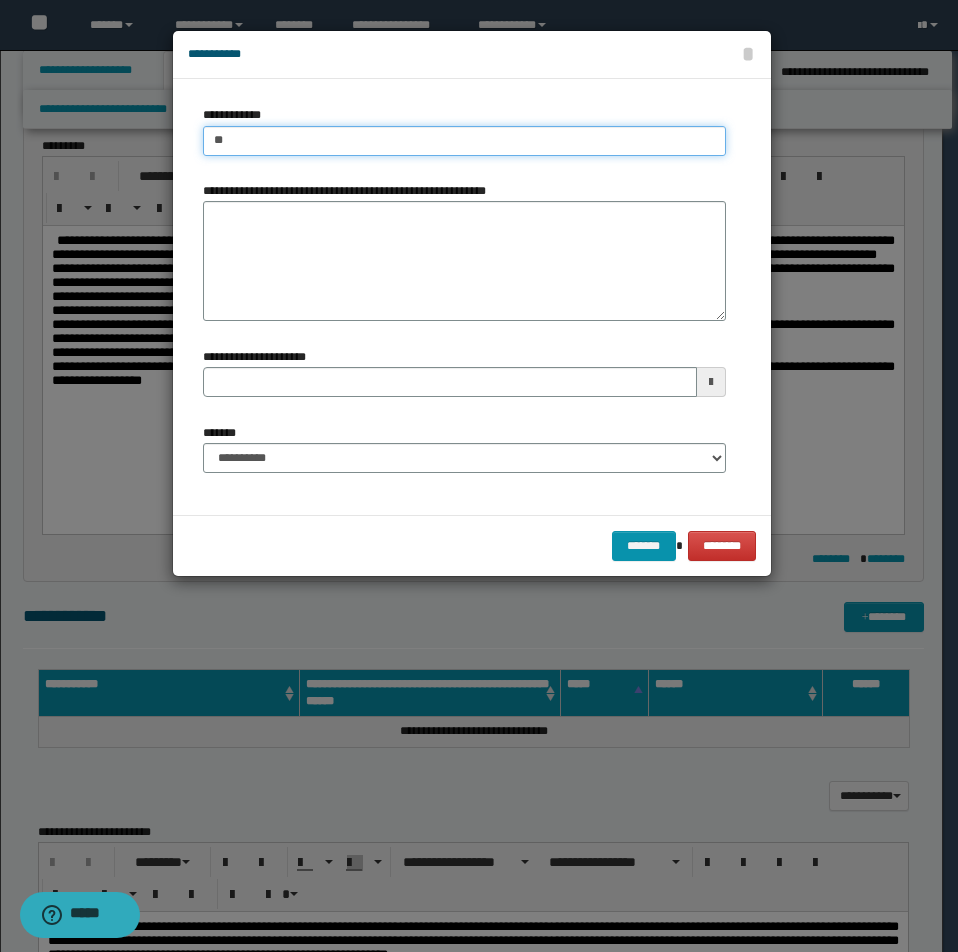 type on "*" 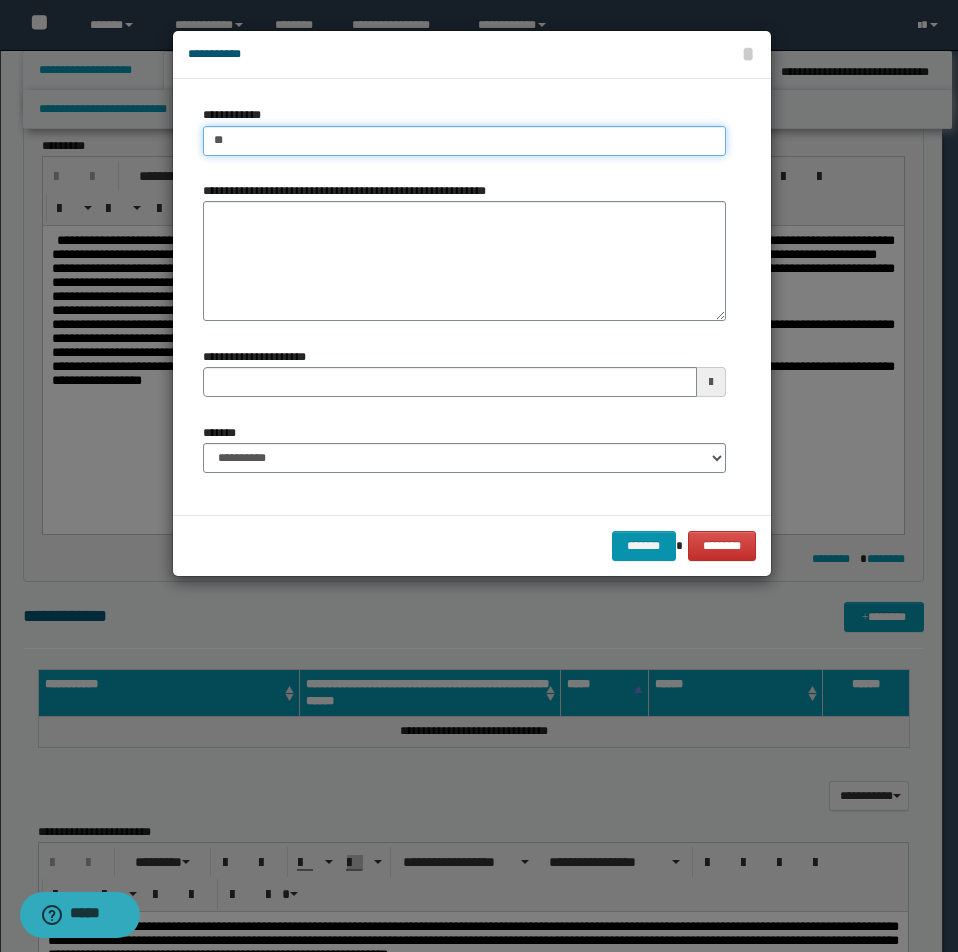 type on "***" 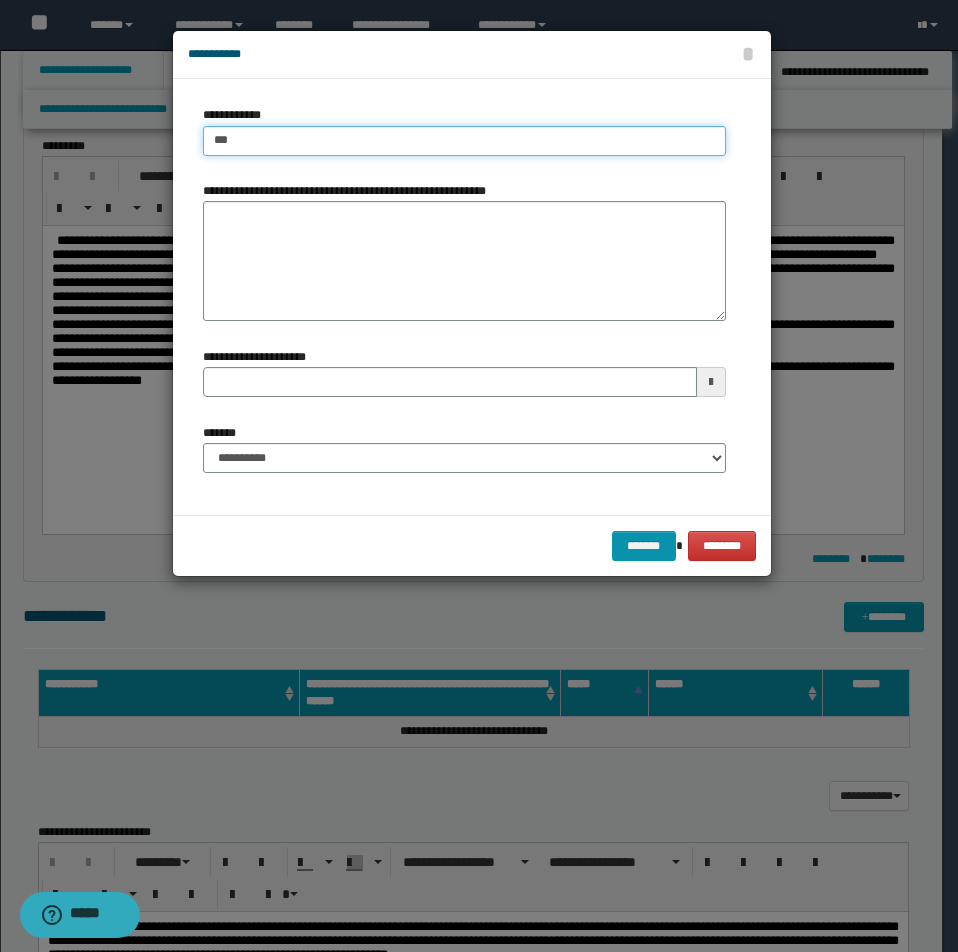 type on "***" 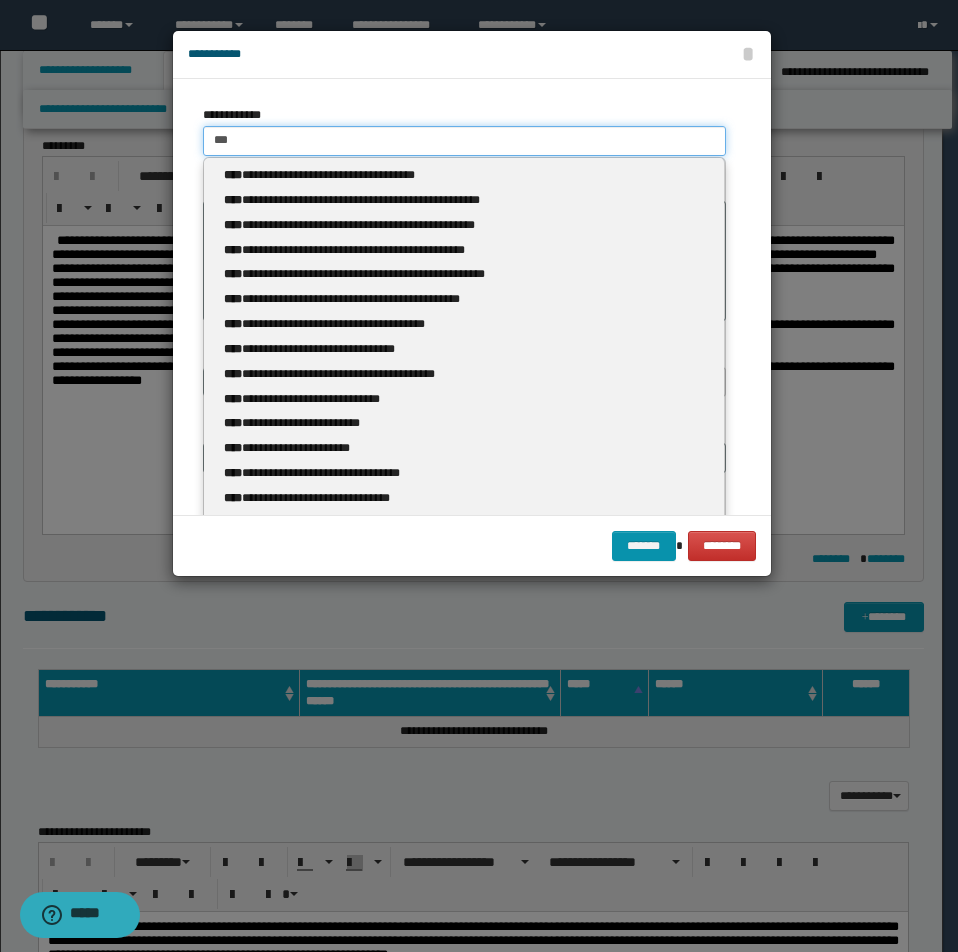 type 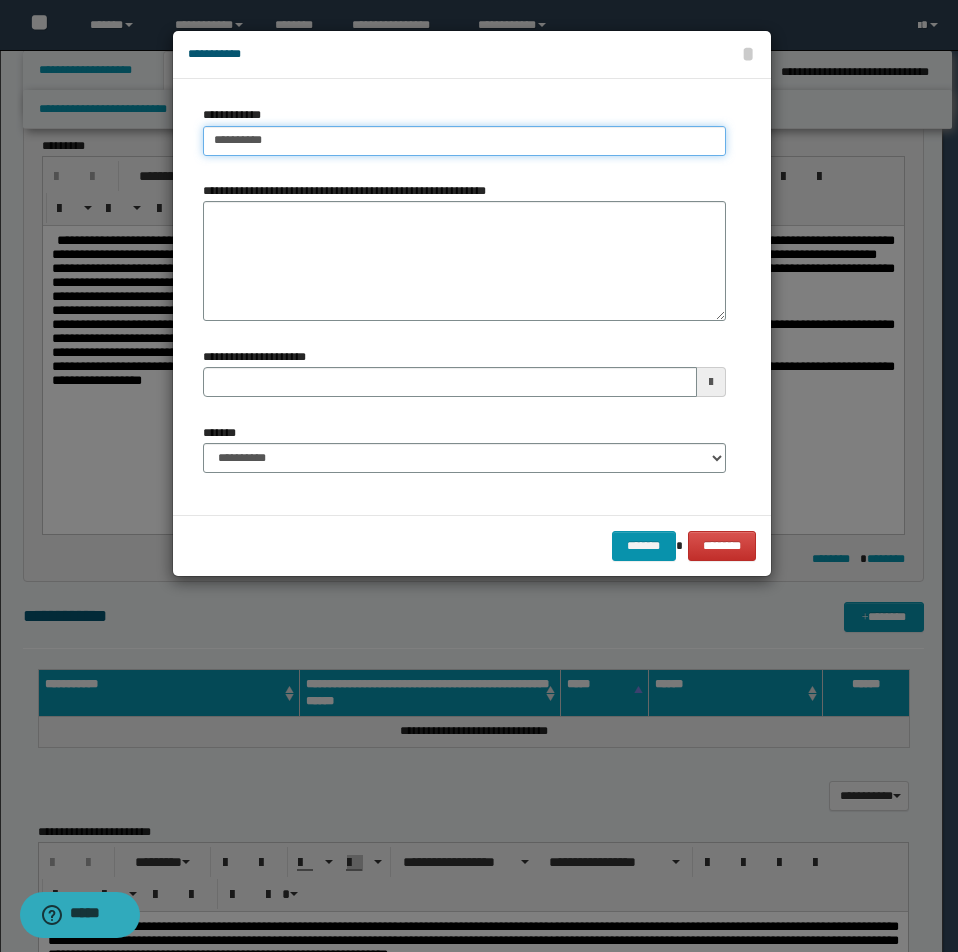 type on "**********" 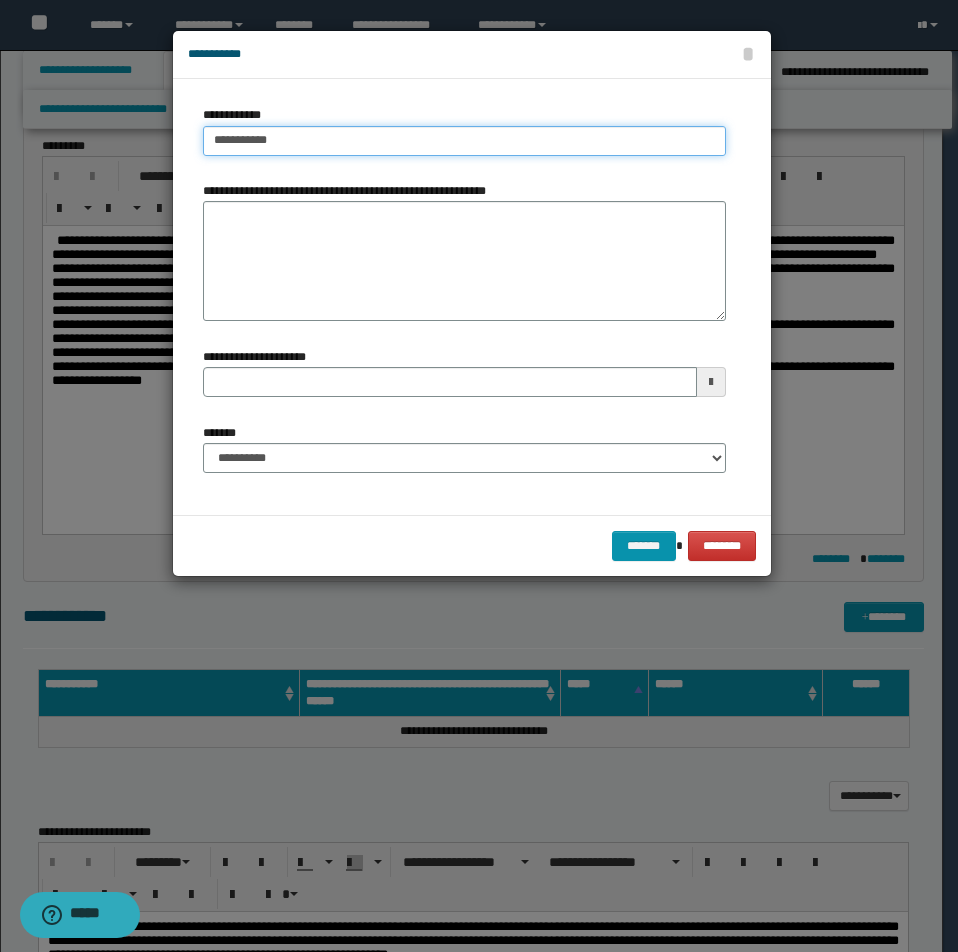 type on "**********" 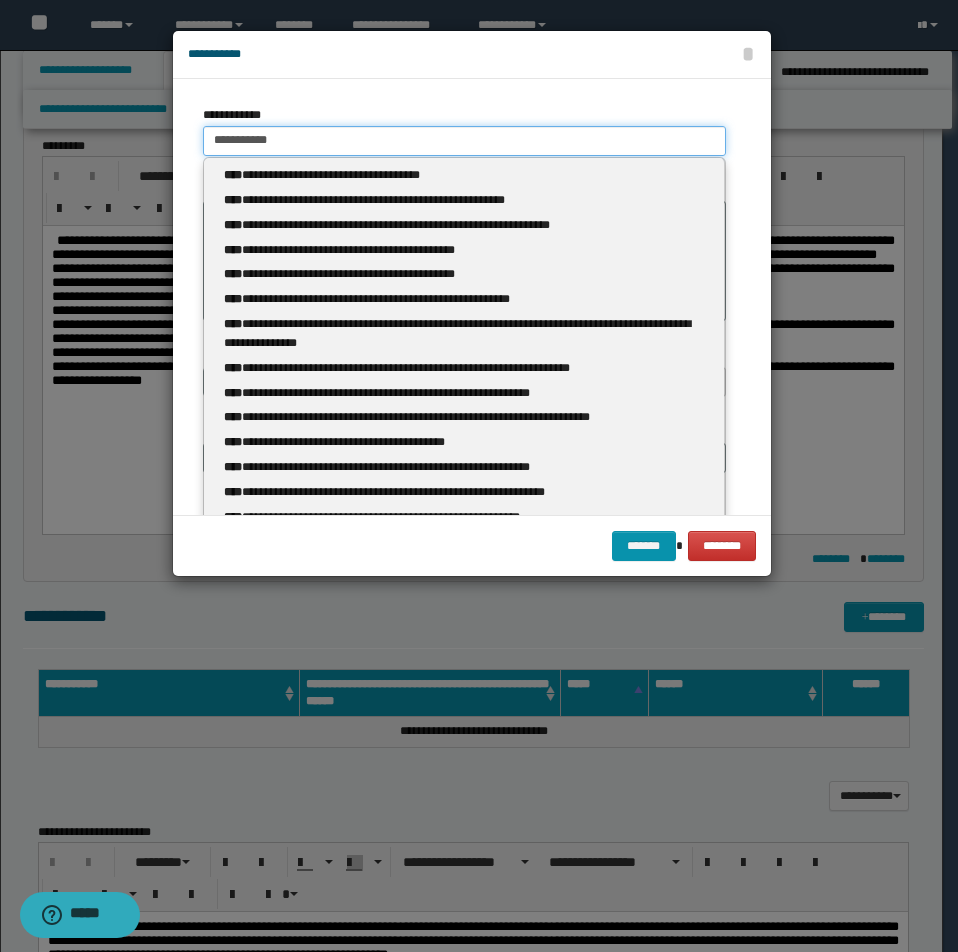 type 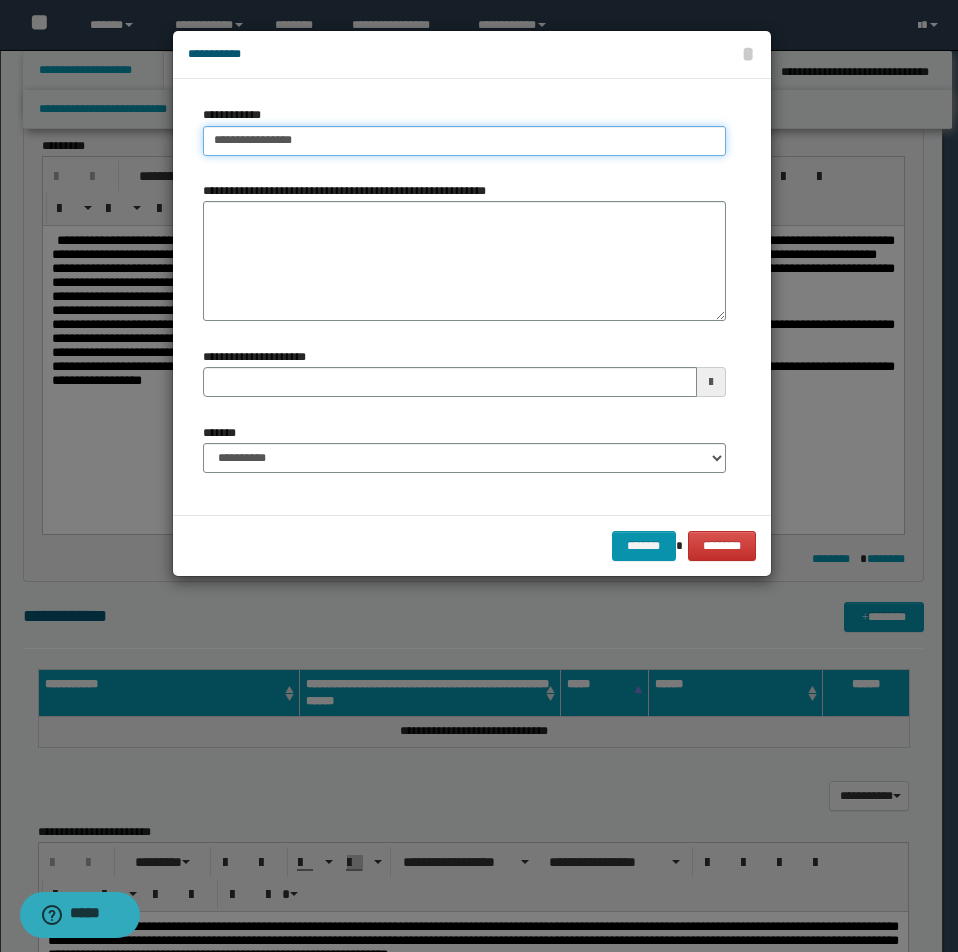 type on "**********" 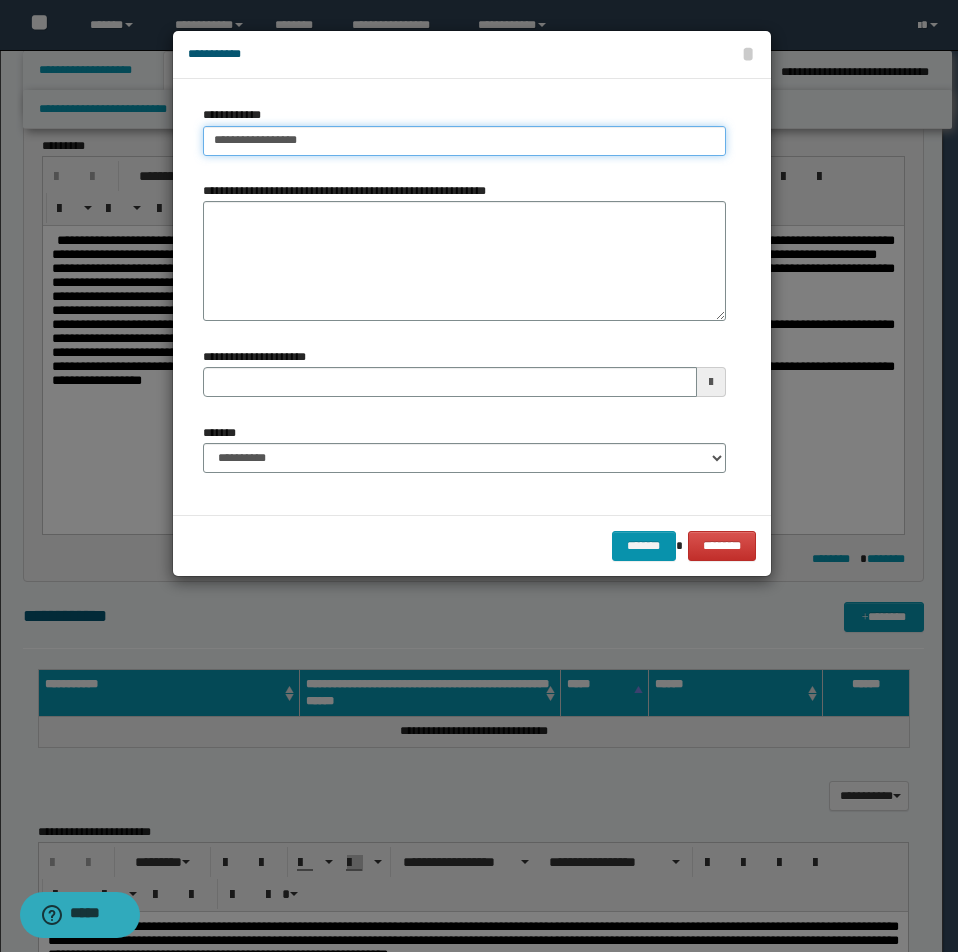 type 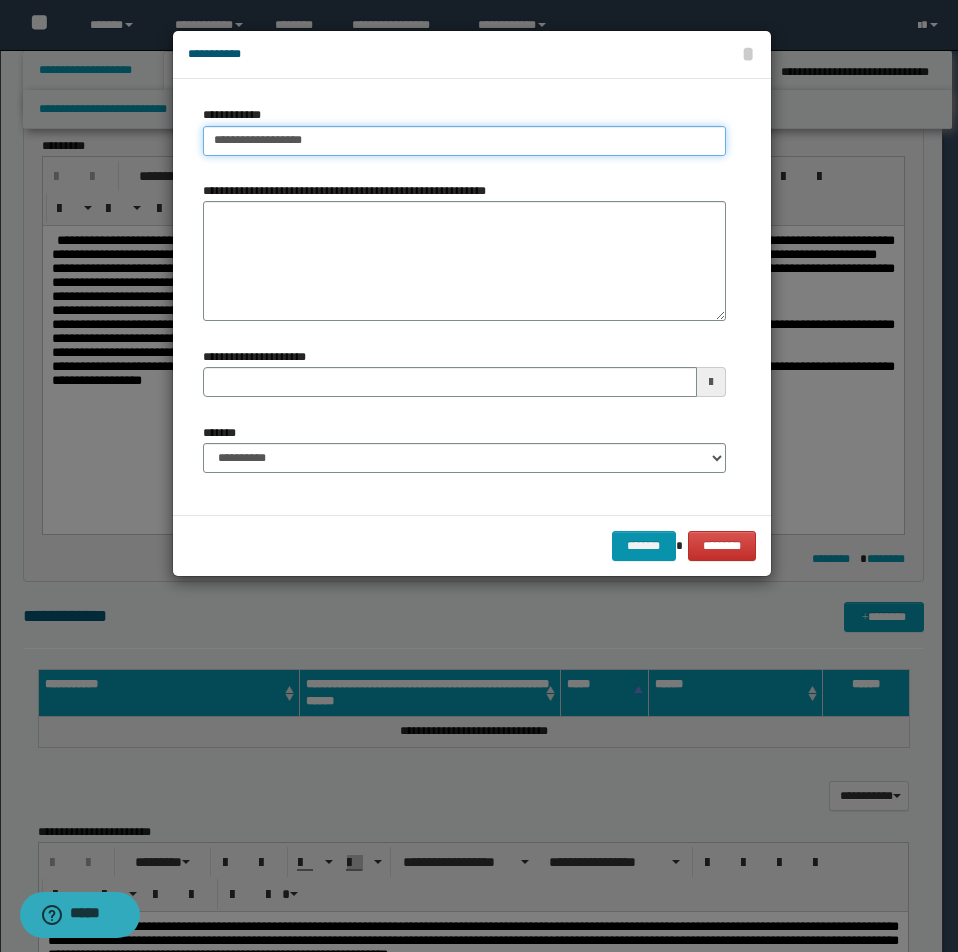 type on "**********" 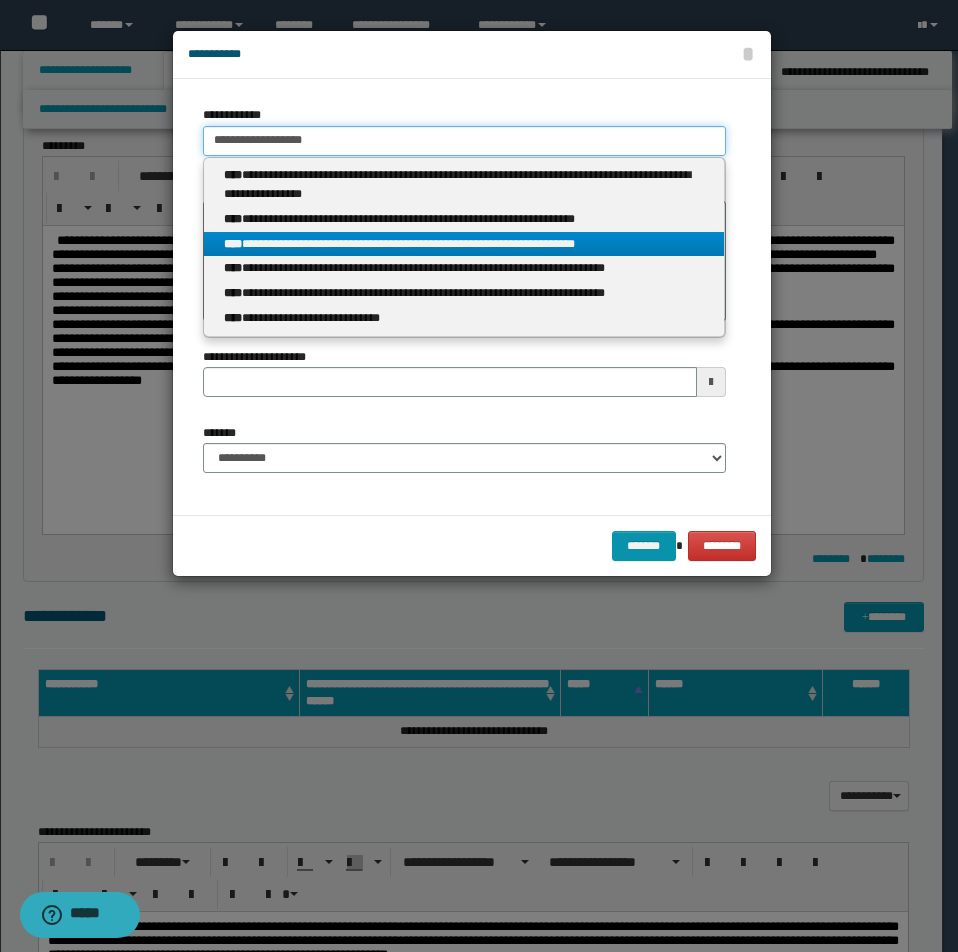 type on "**********" 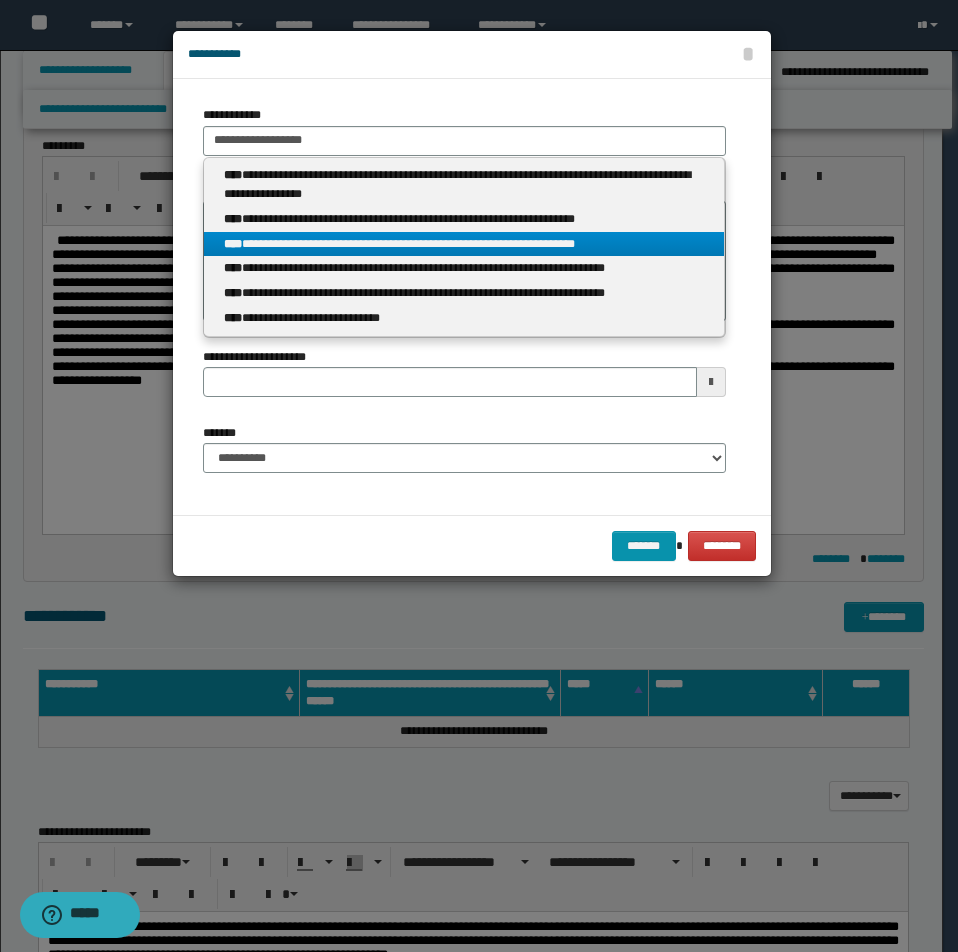 click on "**********" at bounding box center (464, 244) 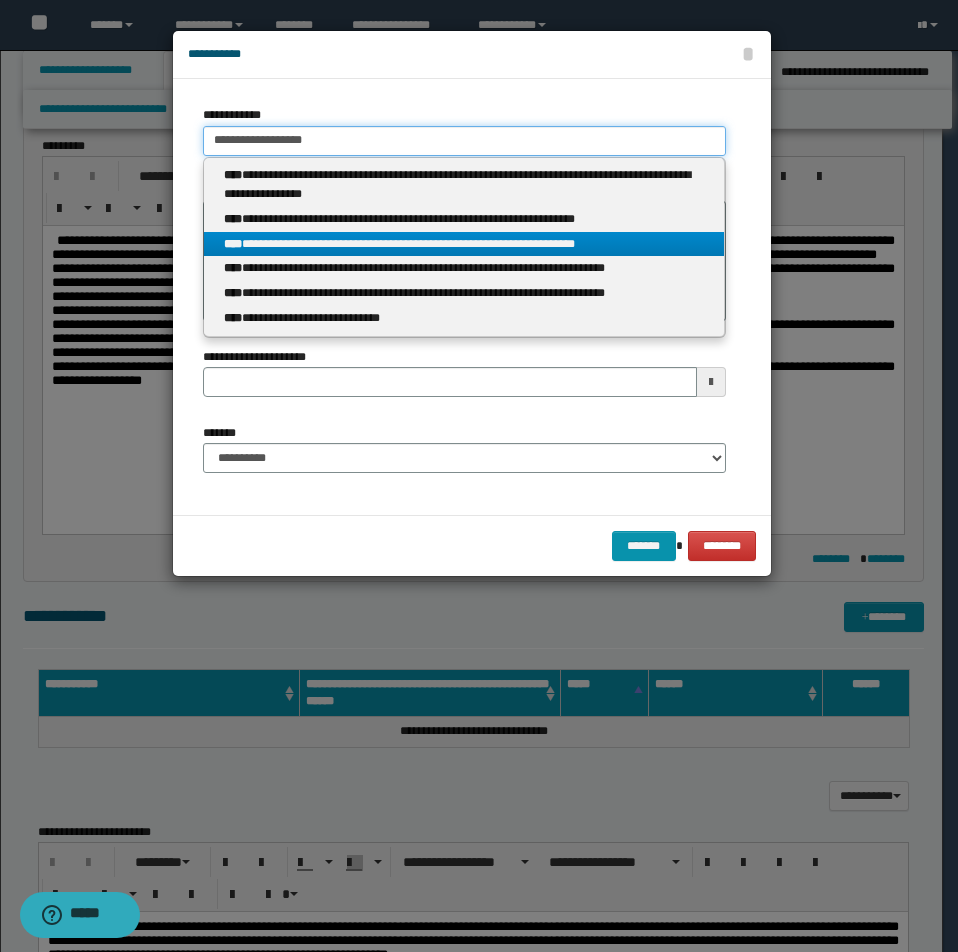 type 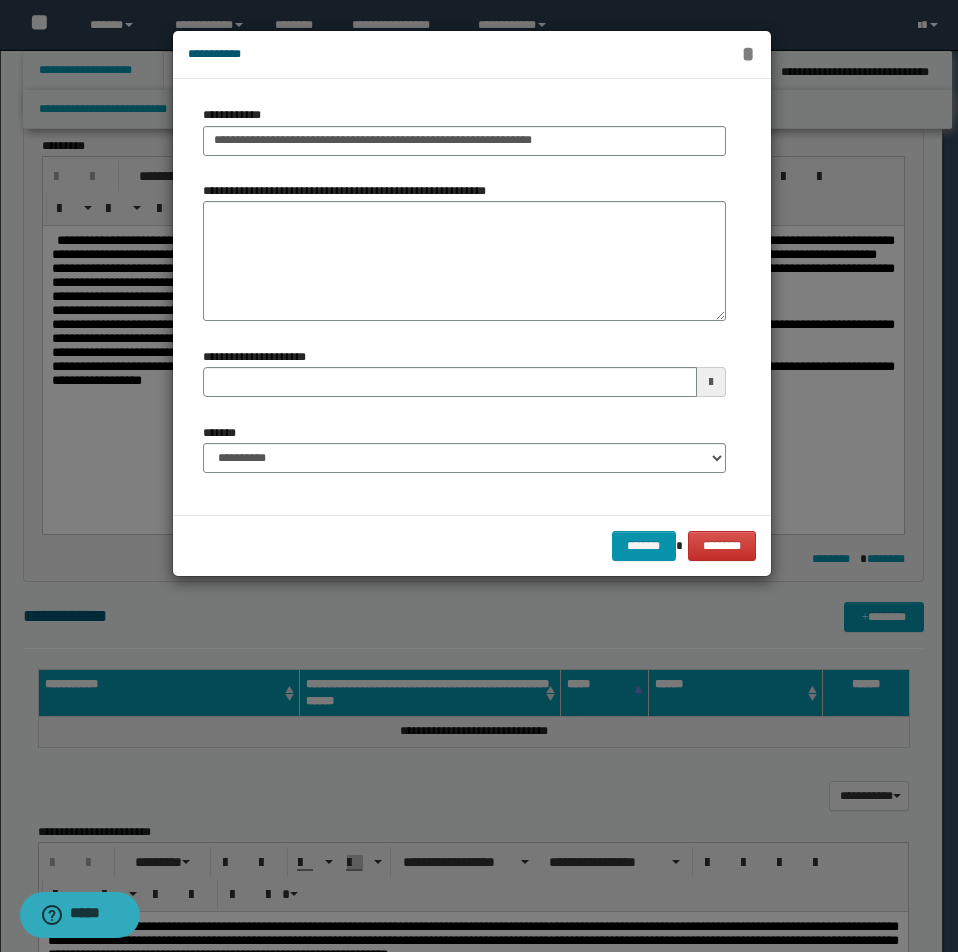click on "*" at bounding box center (748, 54) 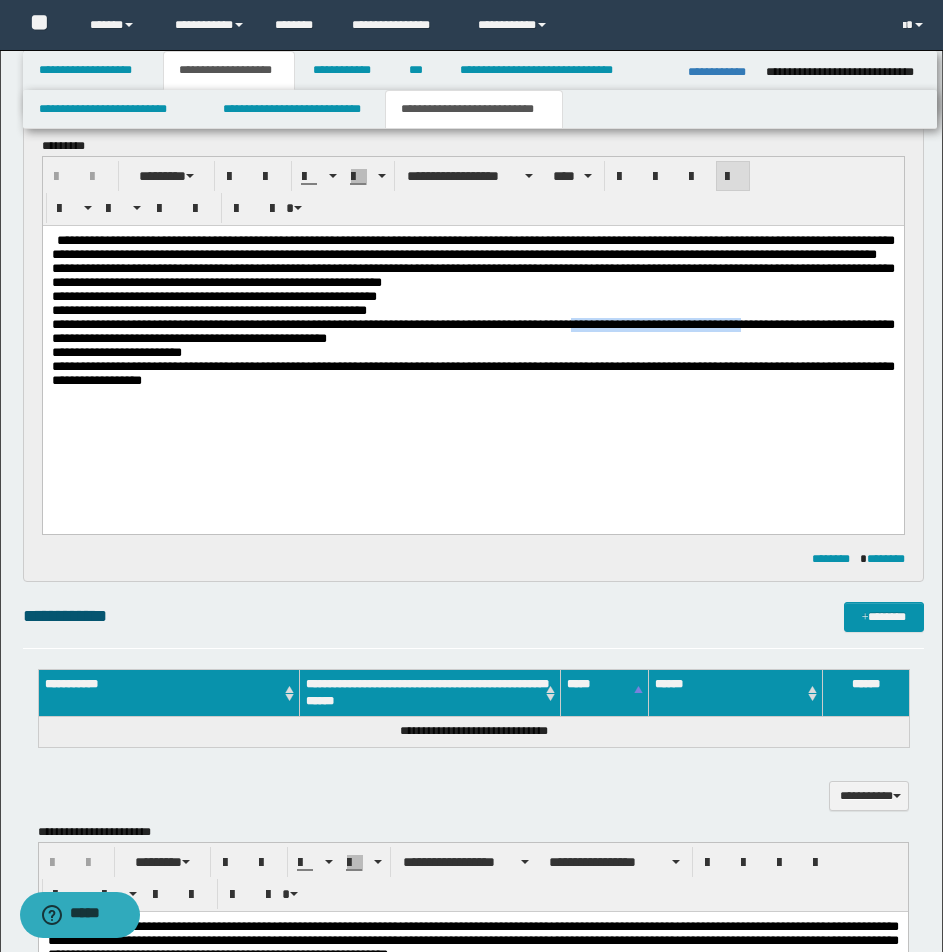 drag, startPoint x: 630, startPoint y: 351, endPoint x: 813, endPoint y: 357, distance: 183.09833 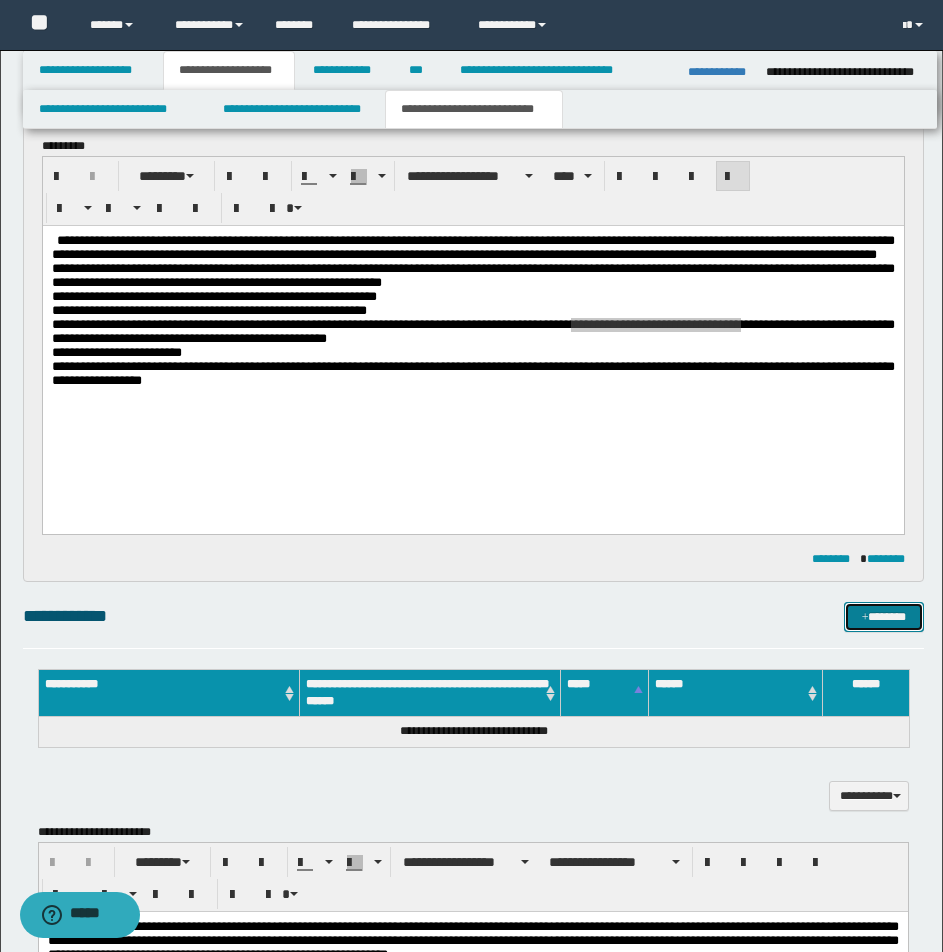 click on "*******" at bounding box center (884, 617) 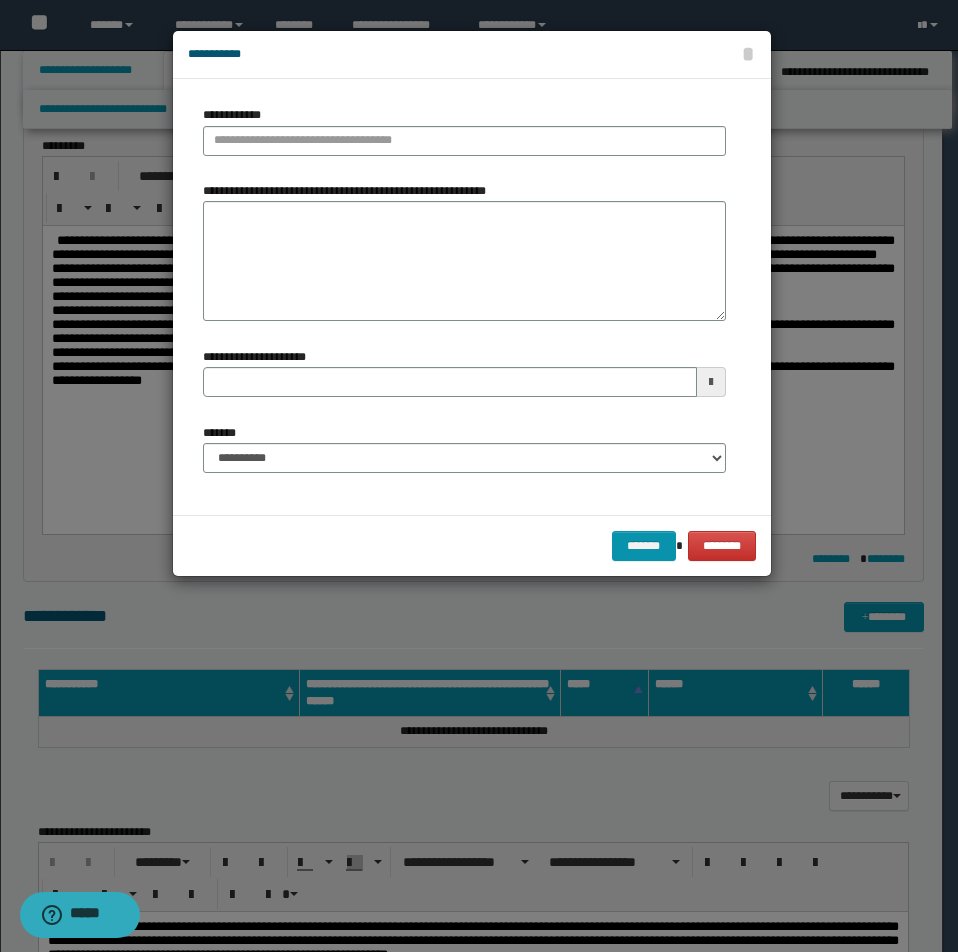 type 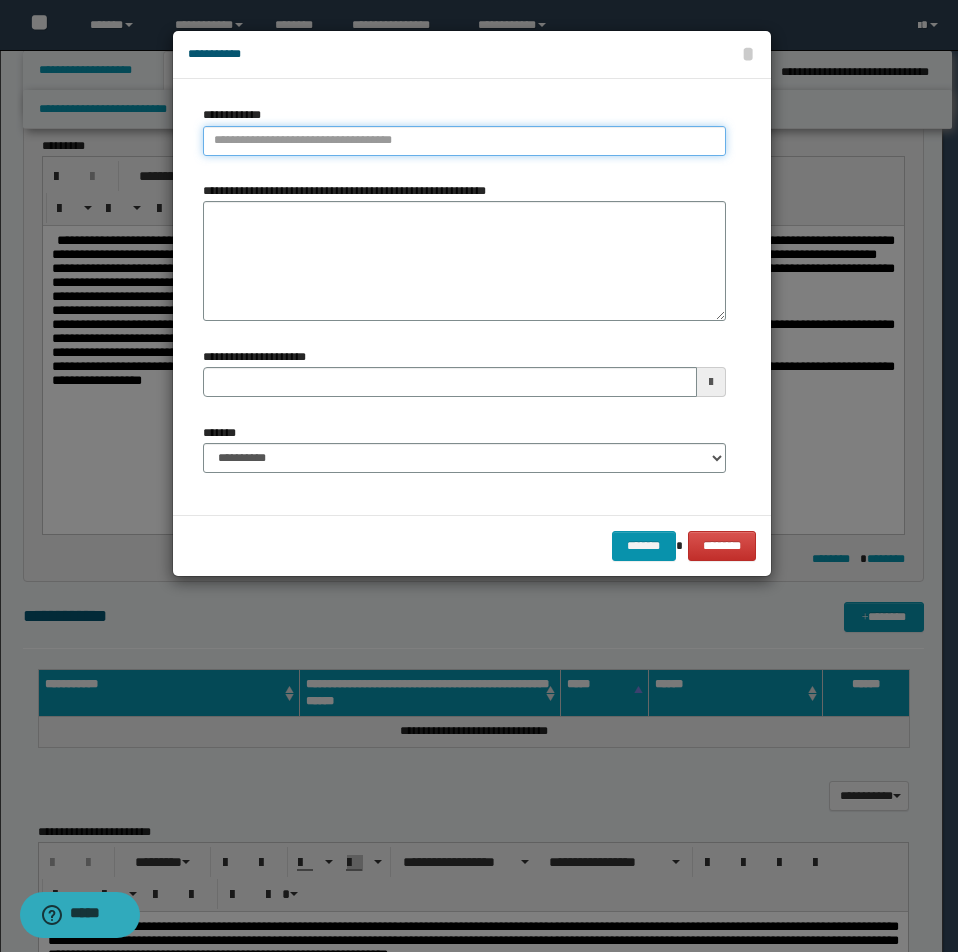 type on "**********" 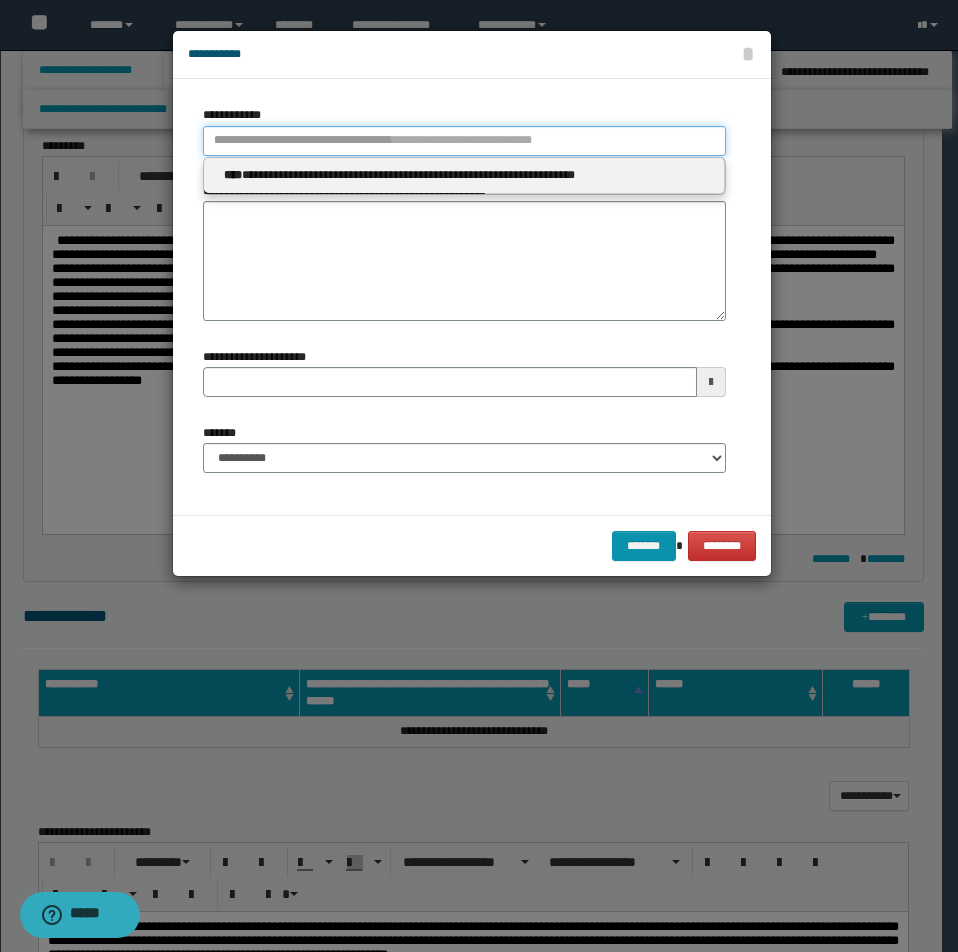 click on "**********" at bounding box center [464, 141] 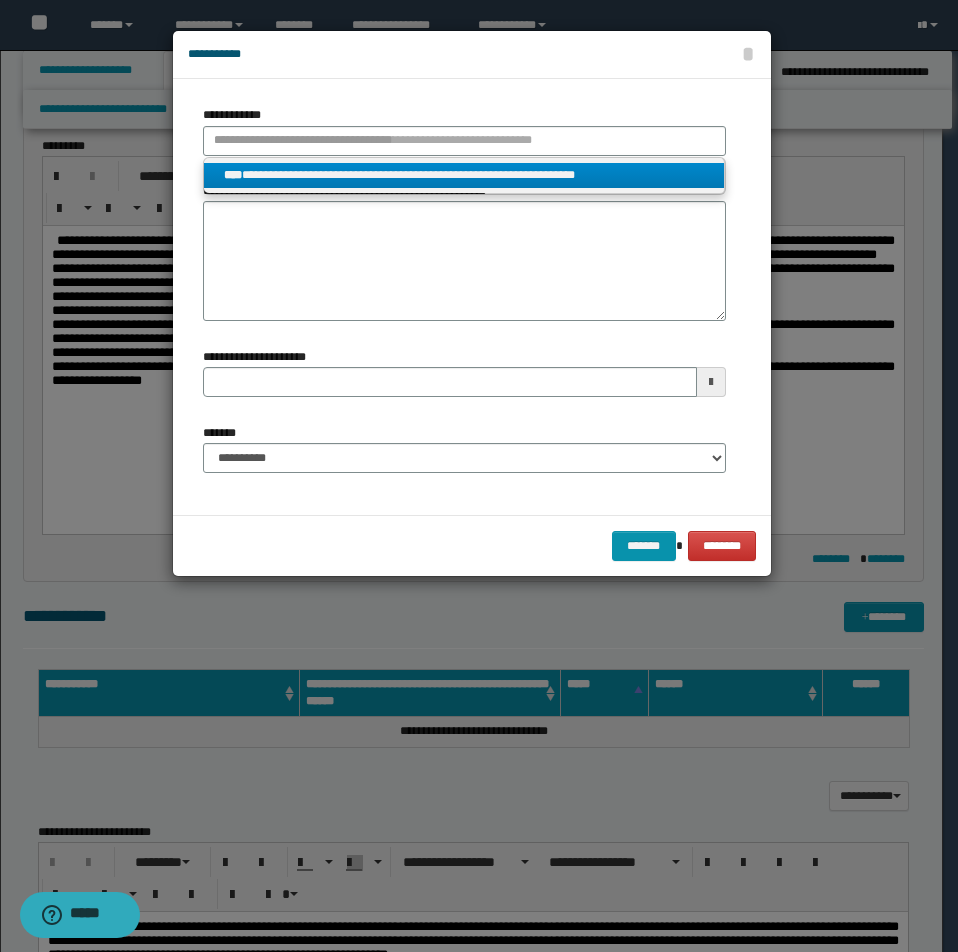 type on "**********" 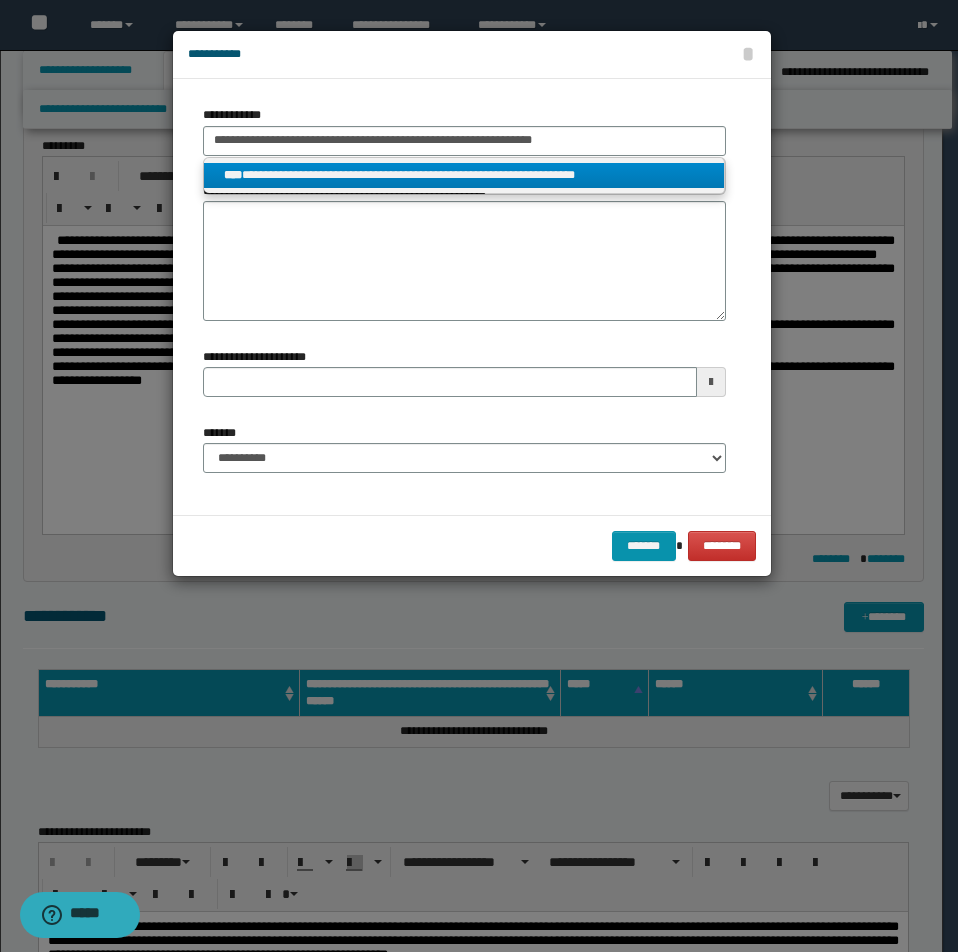 click on "**********" at bounding box center [464, 175] 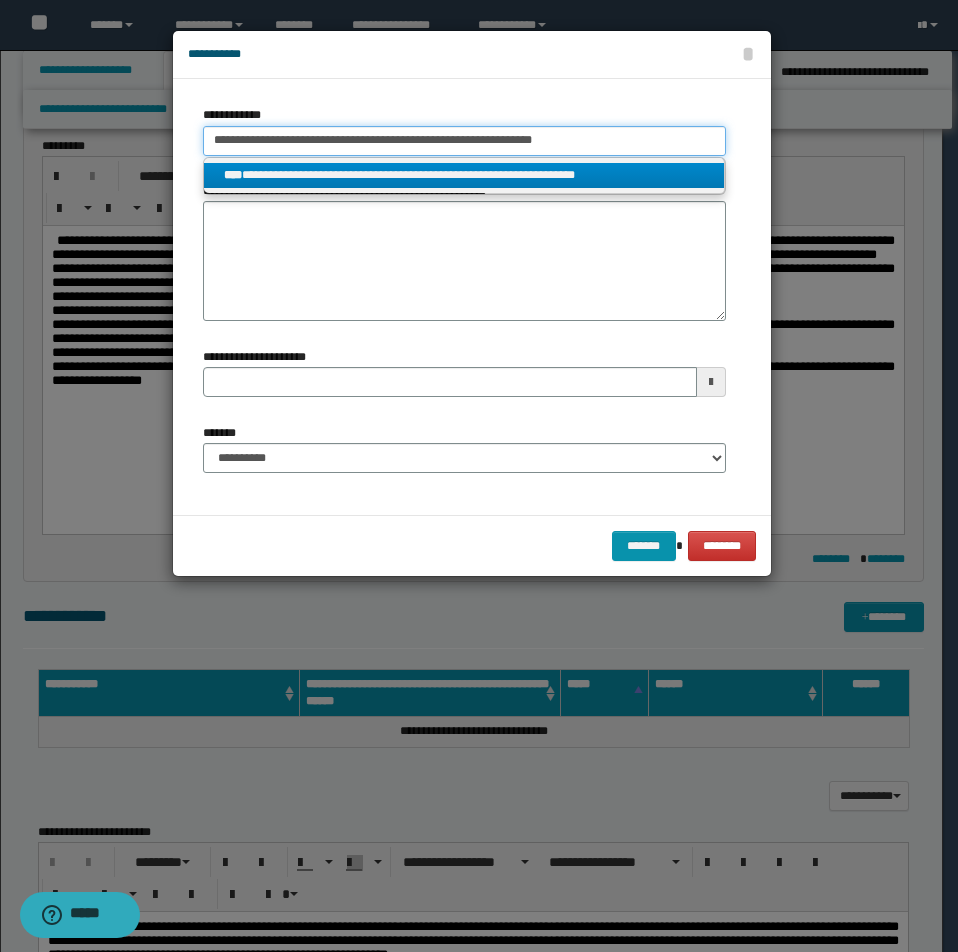 type 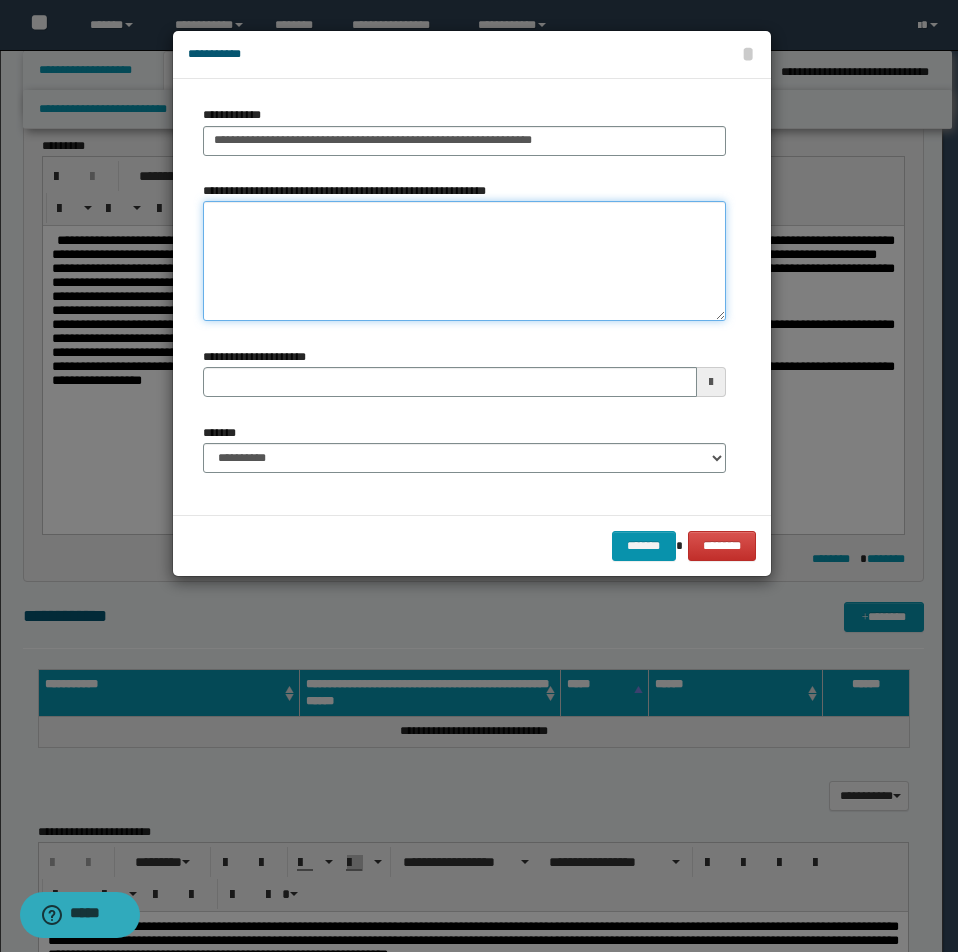 click on "**********" at bounding box center (464, 261) 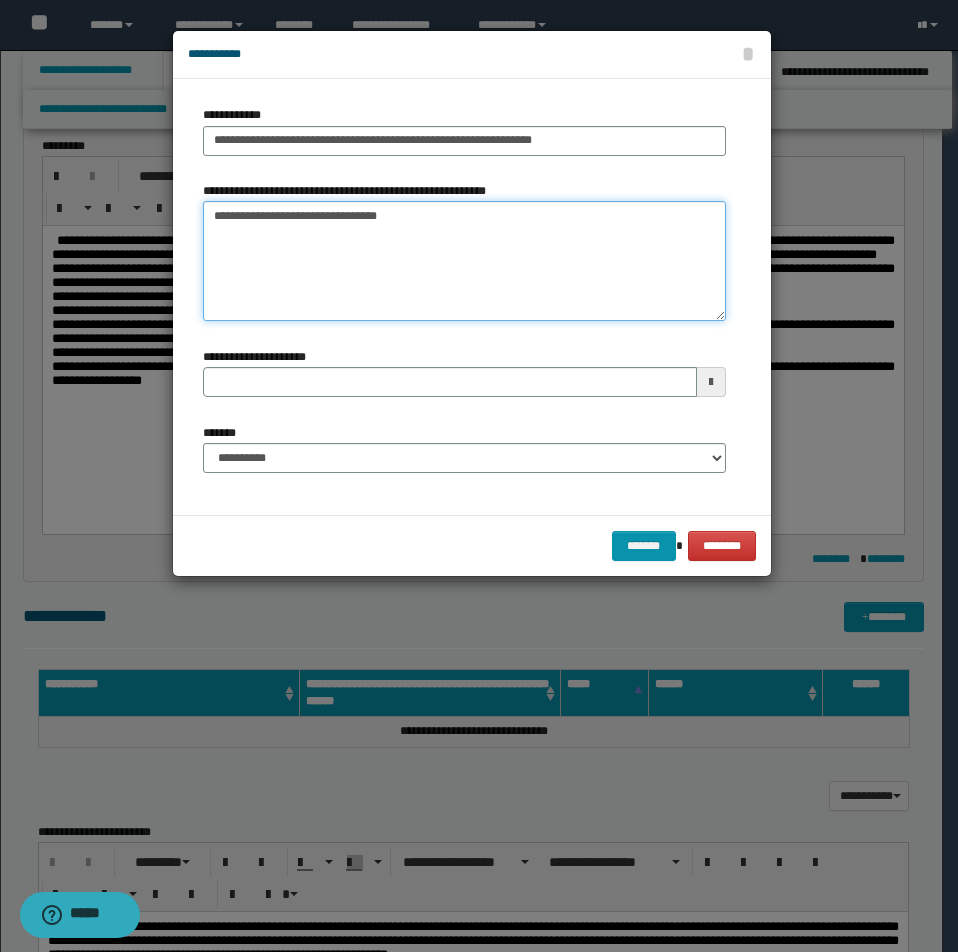 click on "**********" at bounding box center (464, 261) 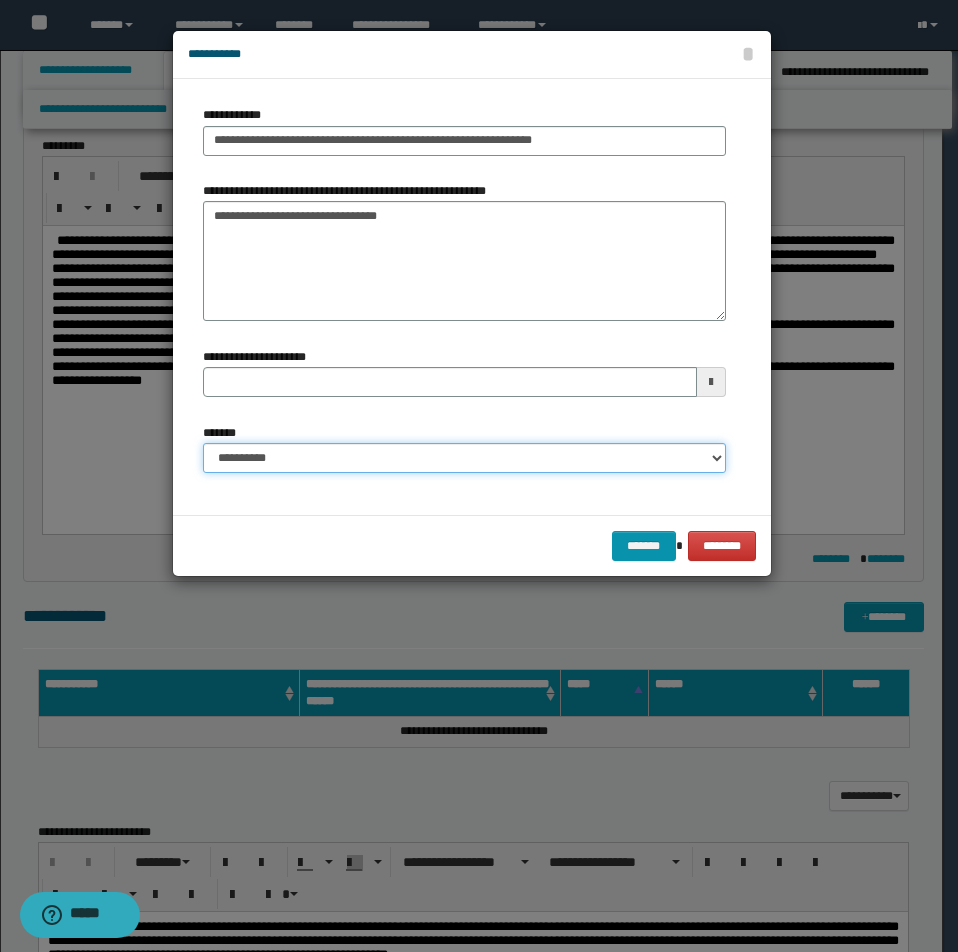 click on "**********" at bounding box center [464, 458] 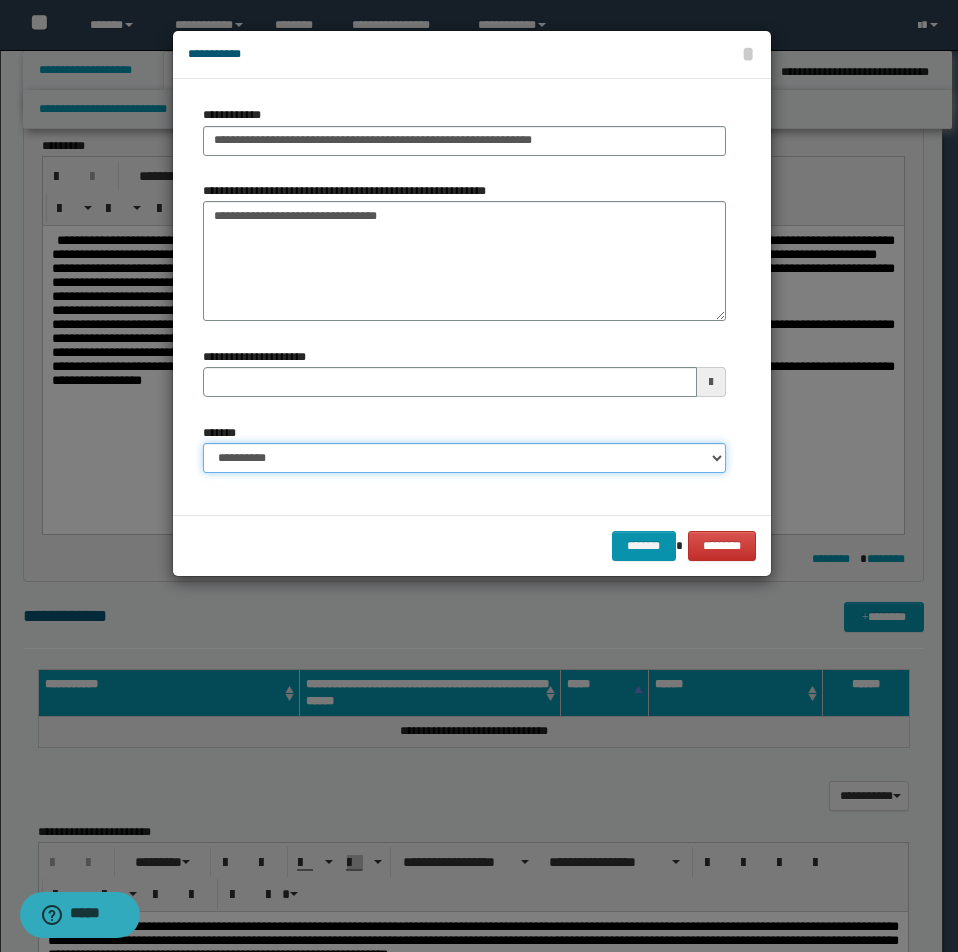 select on "*" 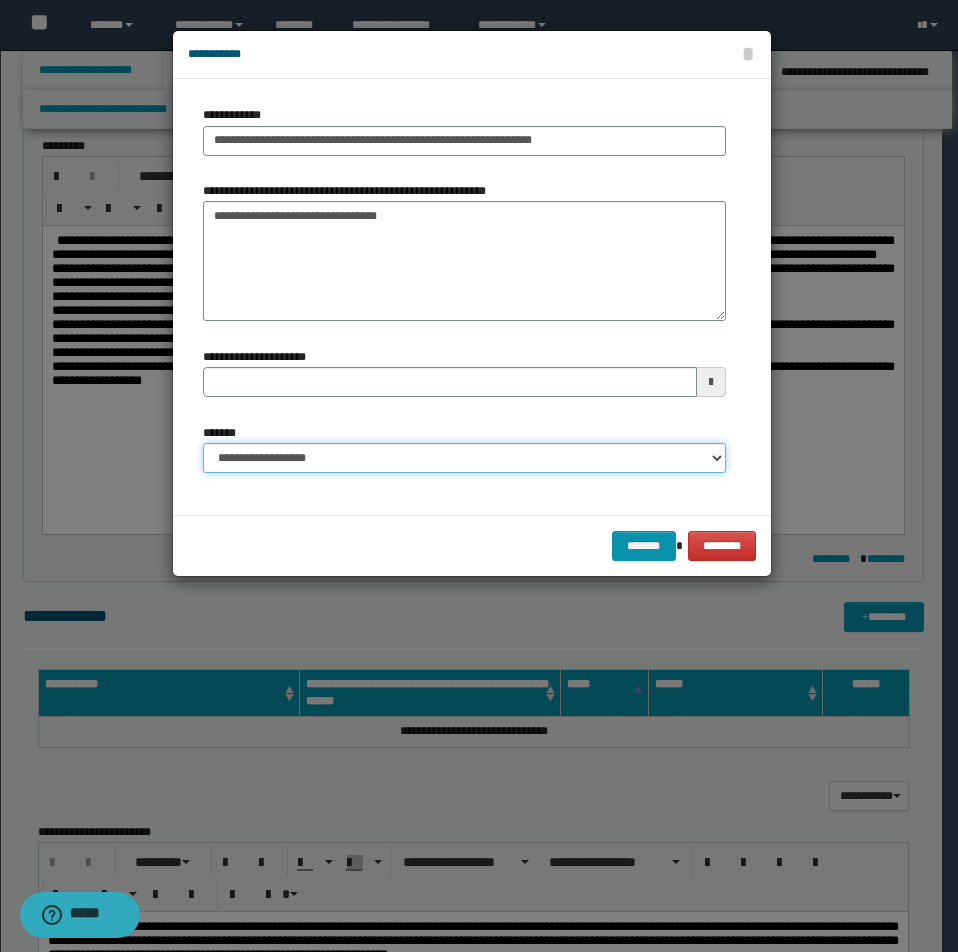 click on "**********" at bounding box center (464, 458) 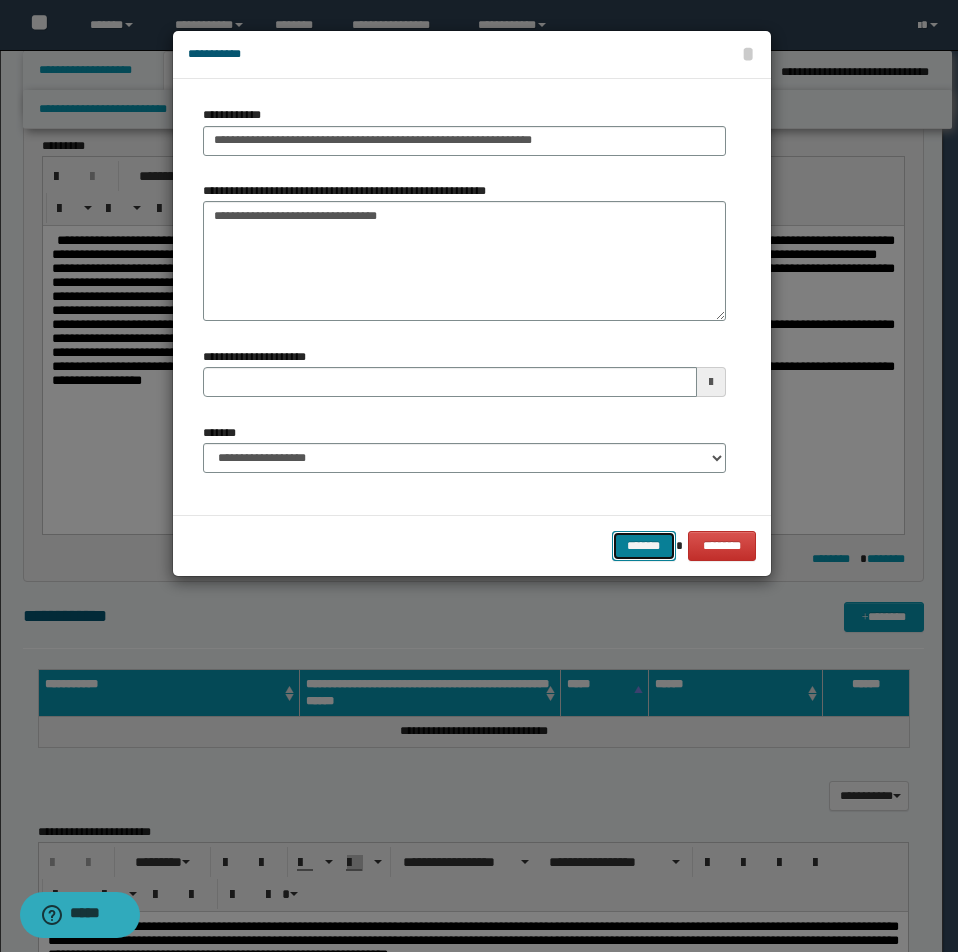 click on "*******" at bounding box center [644, 546] 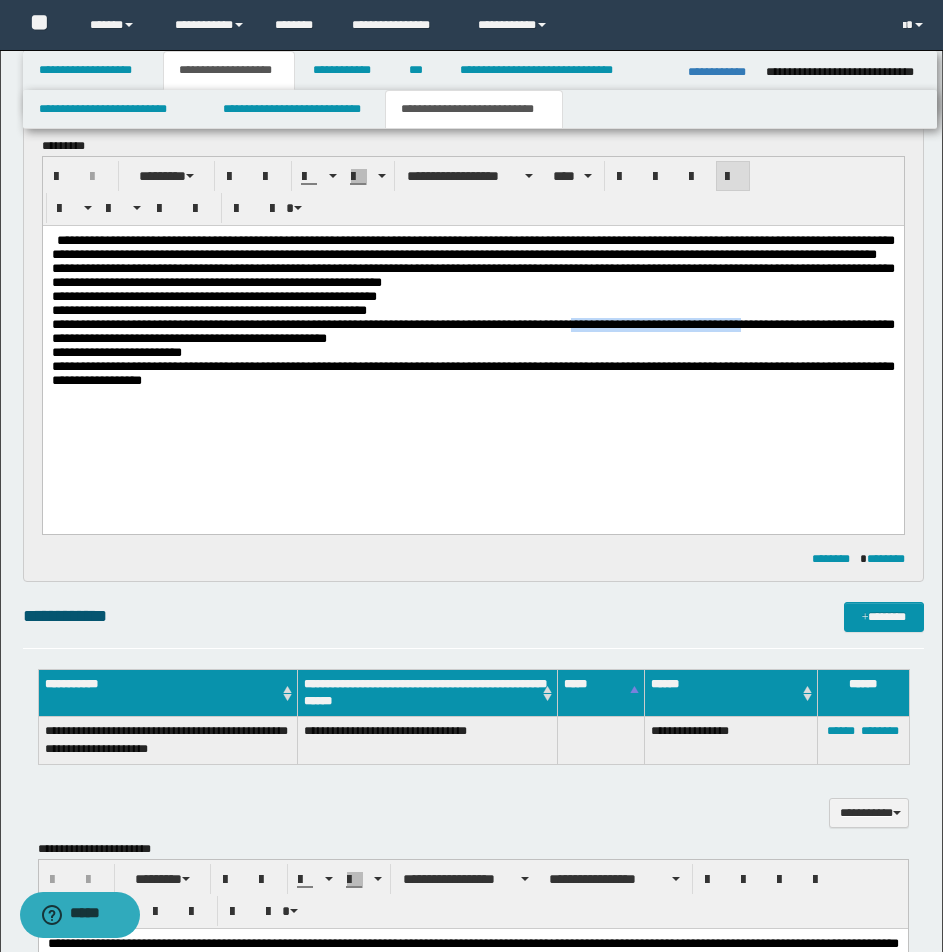 click on "**********" at bounding box center [472, 373] 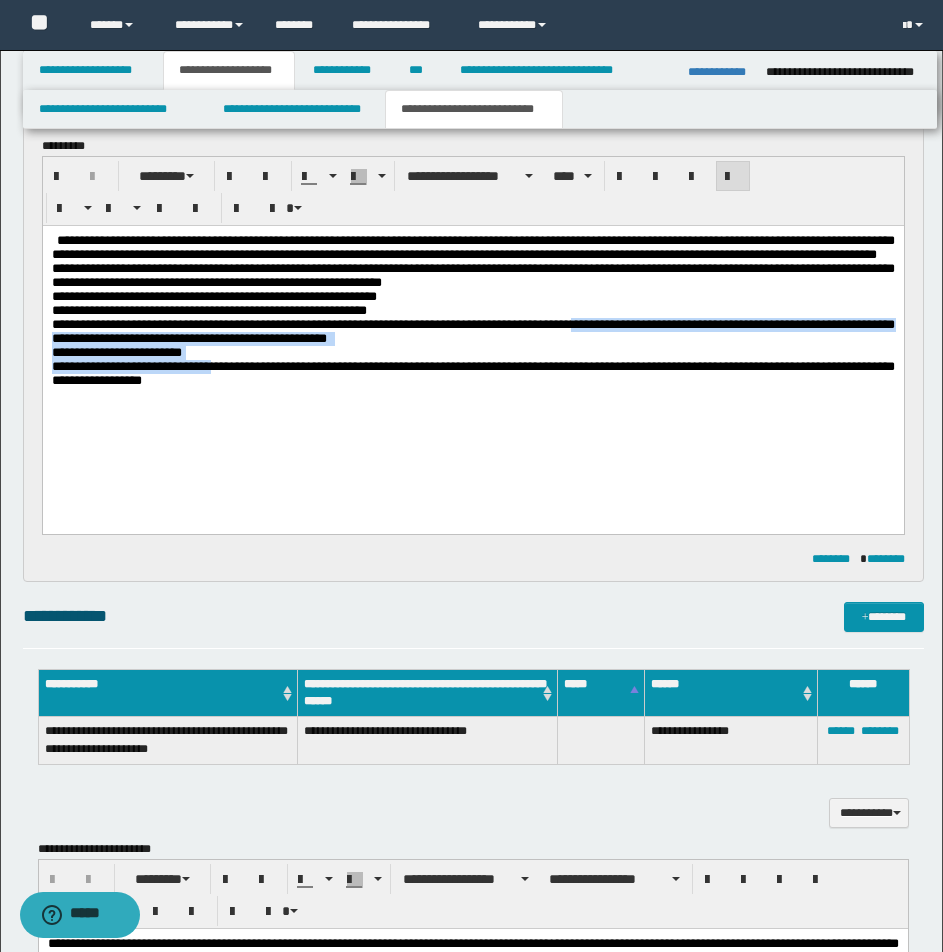 click on "**********" at bounding box center (472, 331) 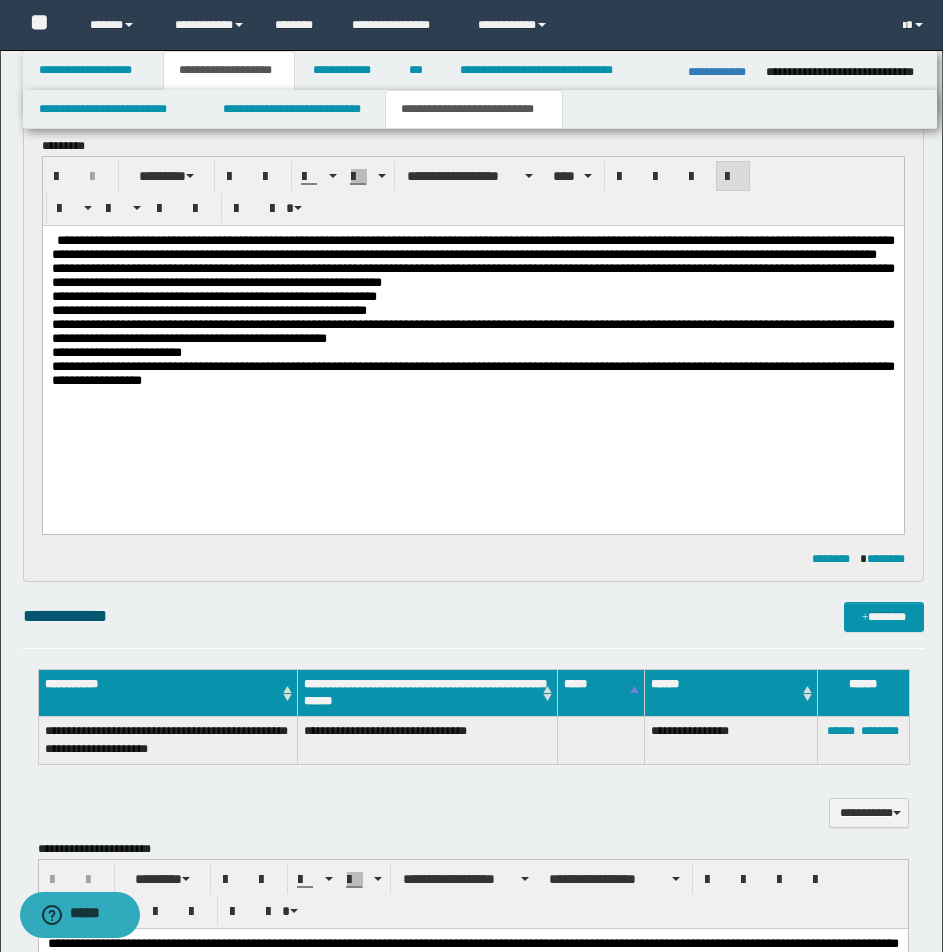 click on "**********" at bounding box center (472, 331) 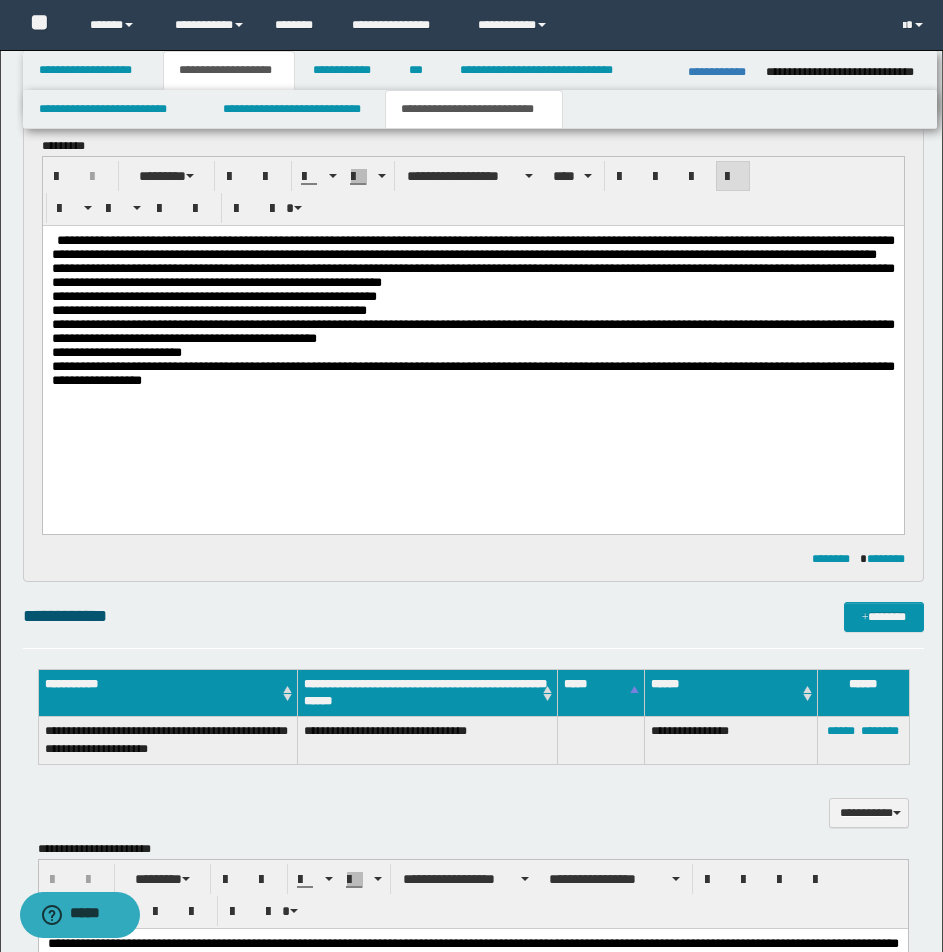 click on "**********" at bounding box center (472, 353) 